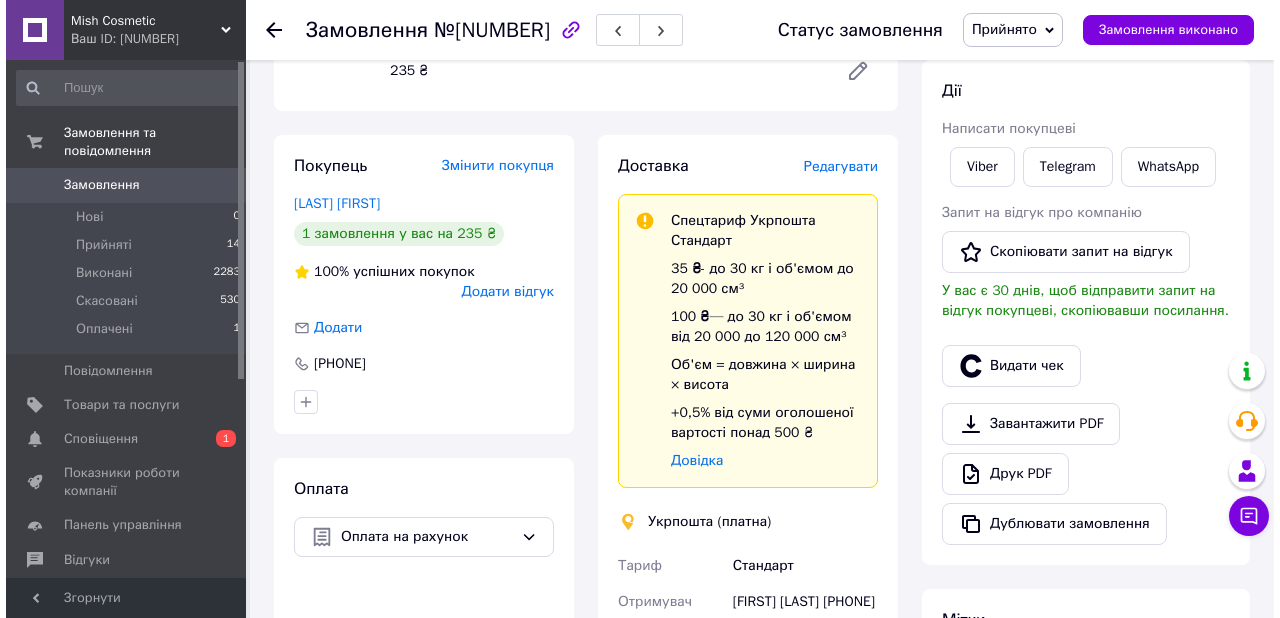 scroll, scrollTop: 263, scrollLeft: 0, axis: vertical 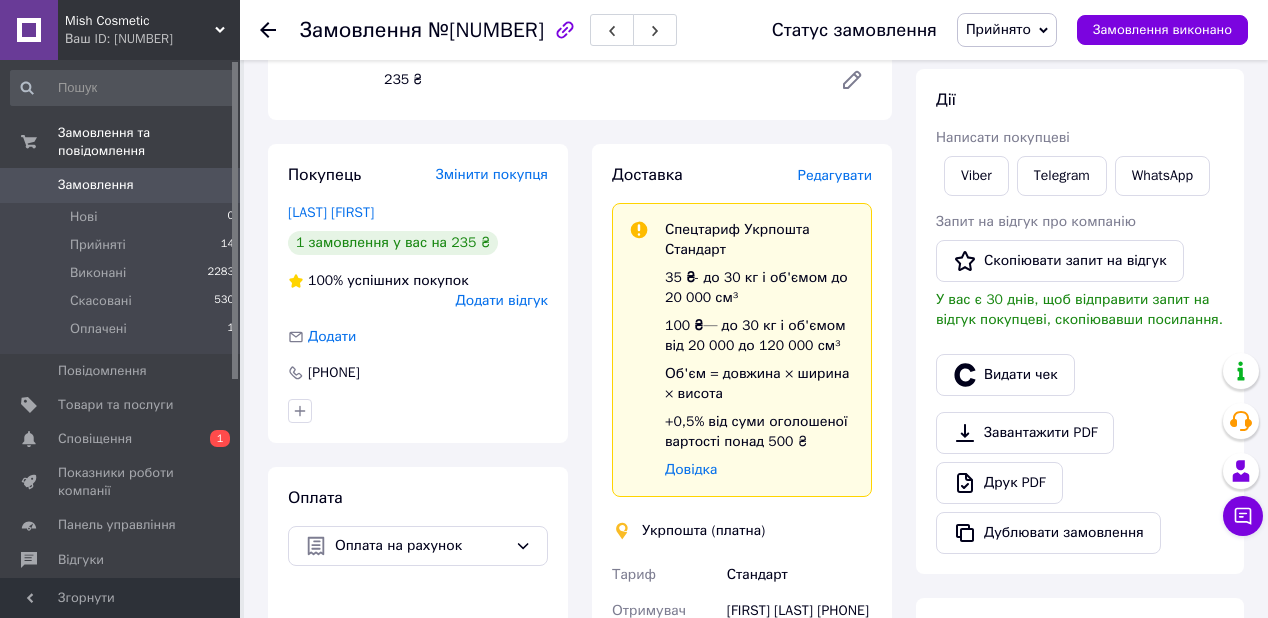 click on "Редагувати" at bounding box center (835, 175) 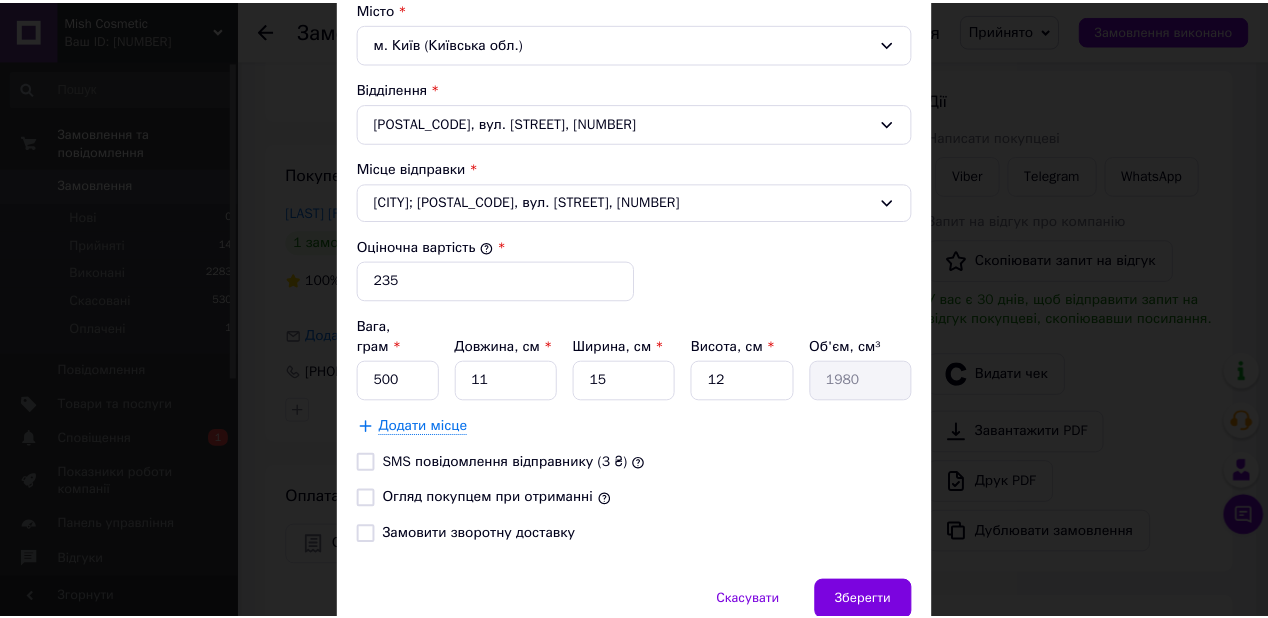 scroll, scrollTop: 640, scrollLeft: 0, axis: vertical 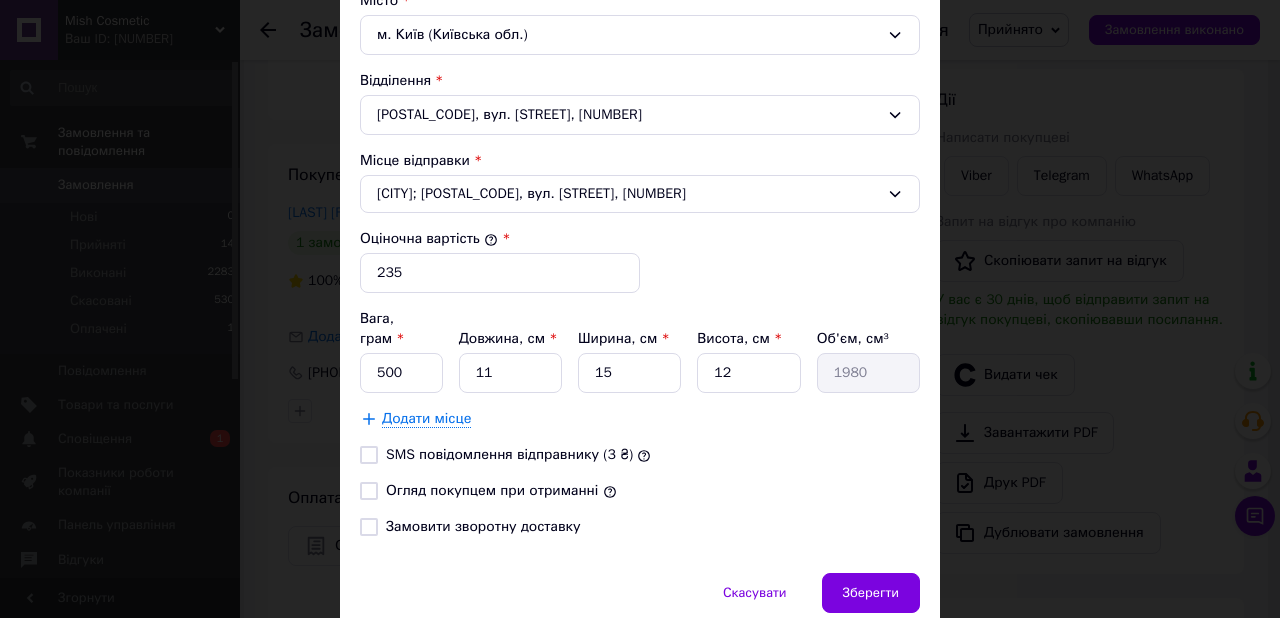 click on "SMS повідомлення відправнику (3 ₴)" at bounding box center (369, 455) 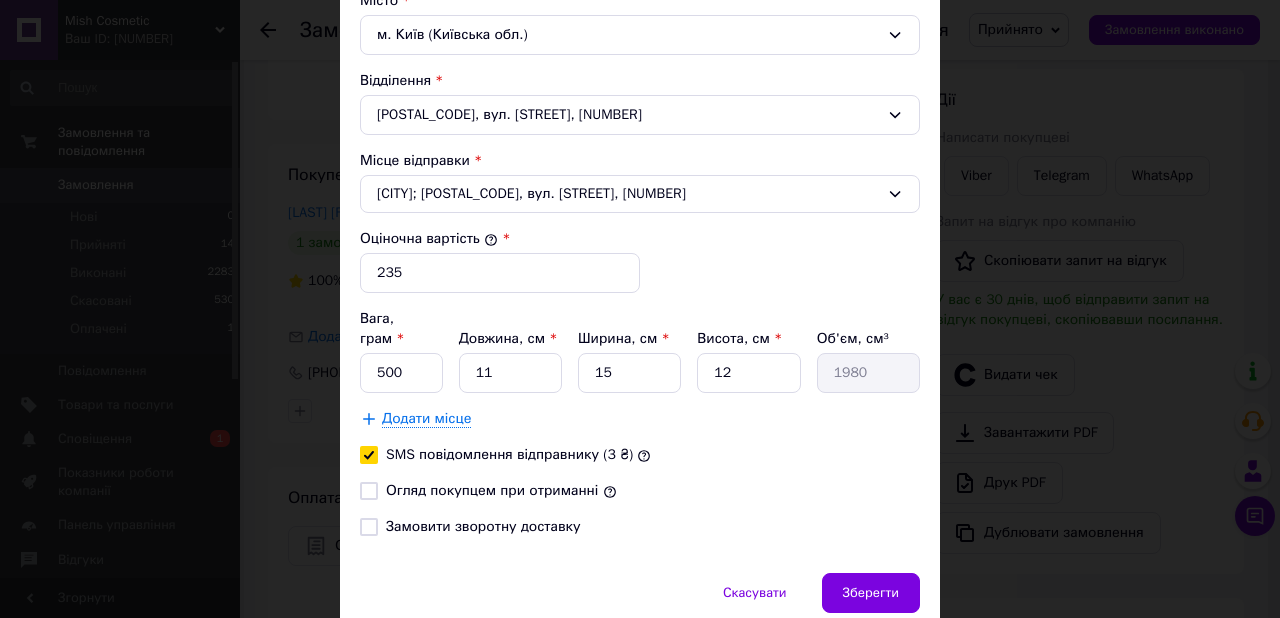 checkbox on "true" 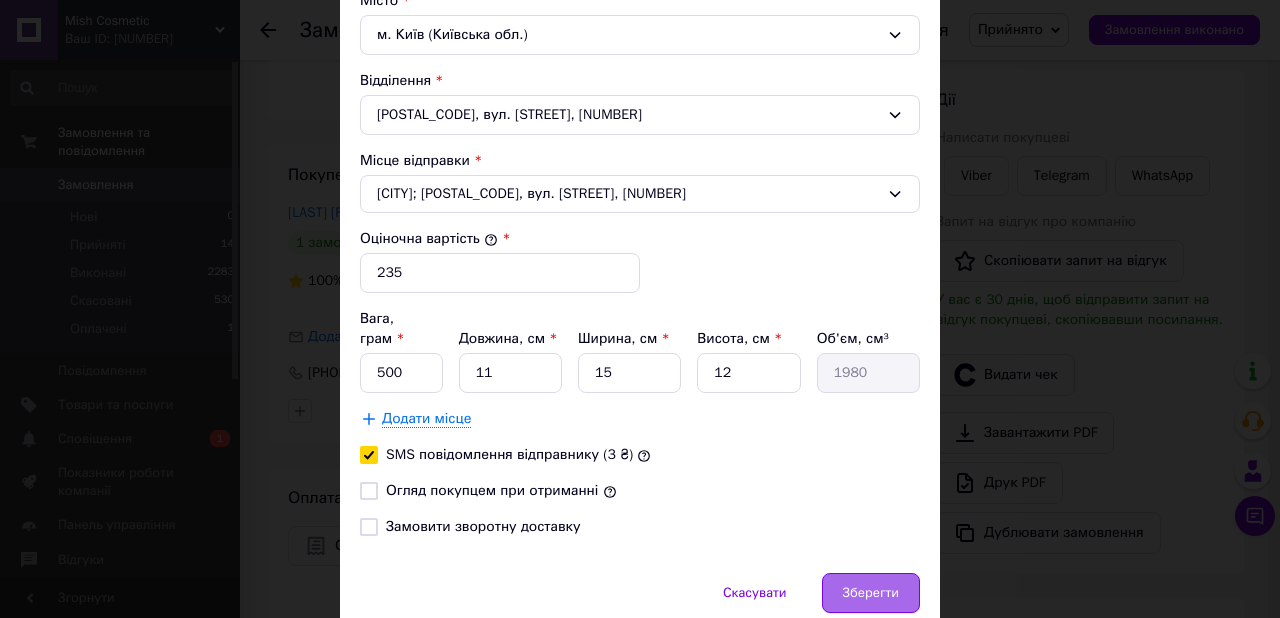 click on "Зберегти" at bounding box center (871, 593) 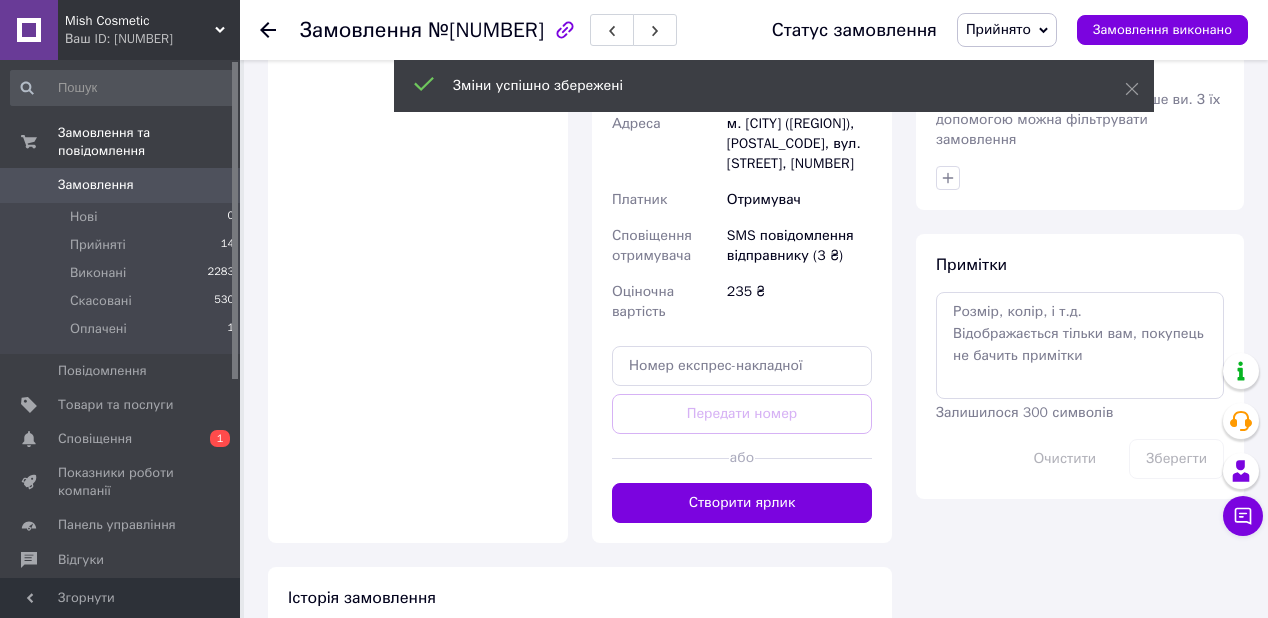 scroll, scrollTop: 823, scrollLeft: 0, axis: vertical 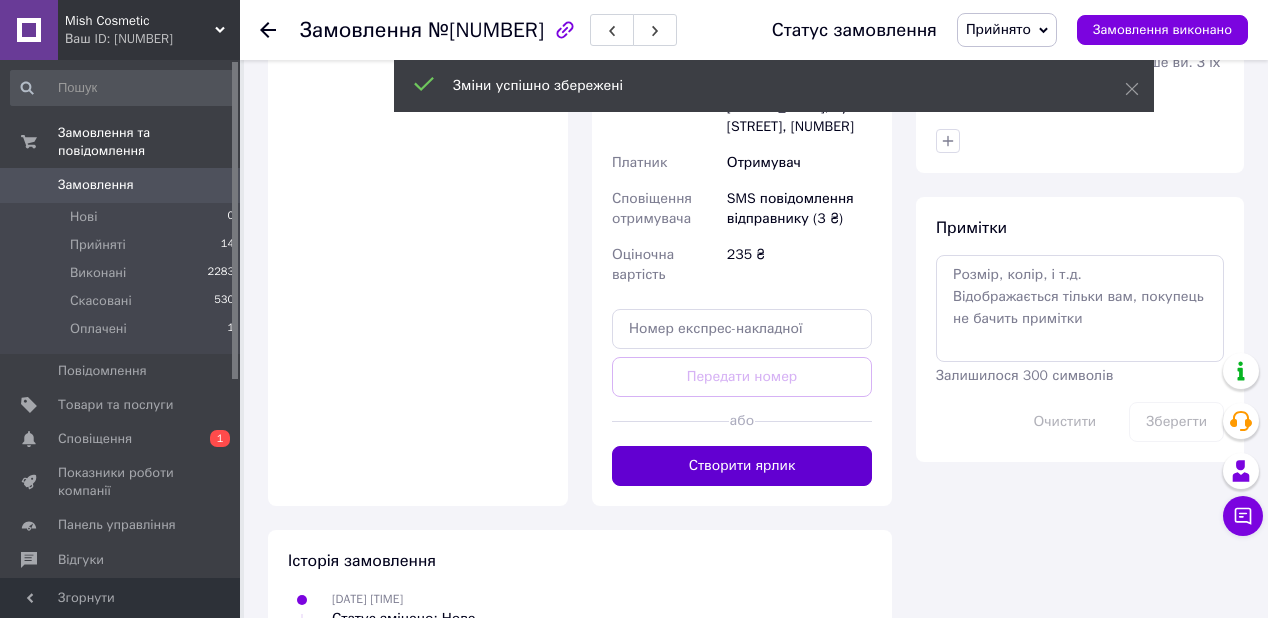 click on "Створити ярлик" at bounding box center [742, 466] 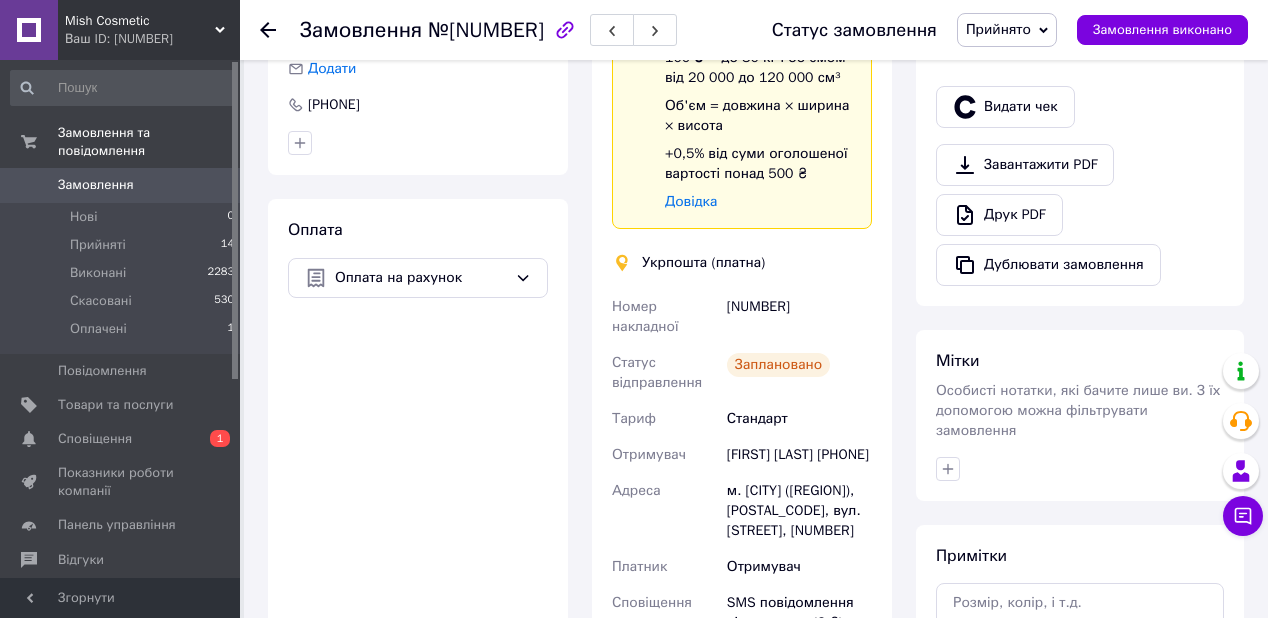scroll, scrollTop: 503, scrollLeft: 0, axis: vertical 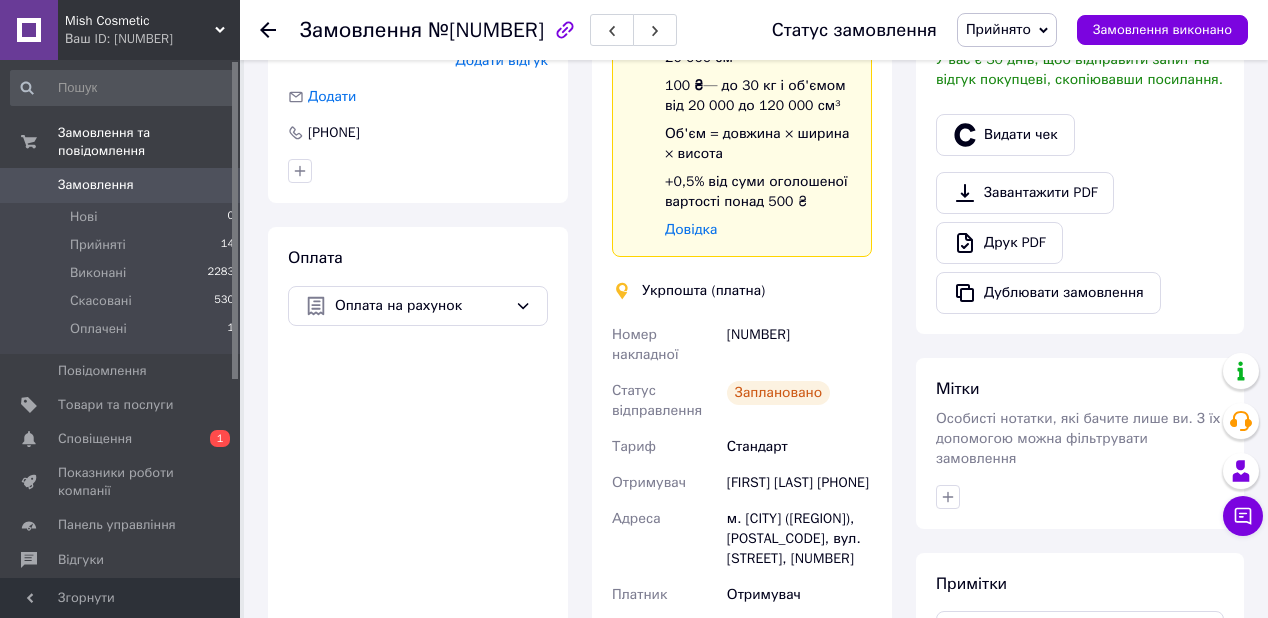 click on "Оплата Оплата на рахунок" at bounding box center (418, 542) 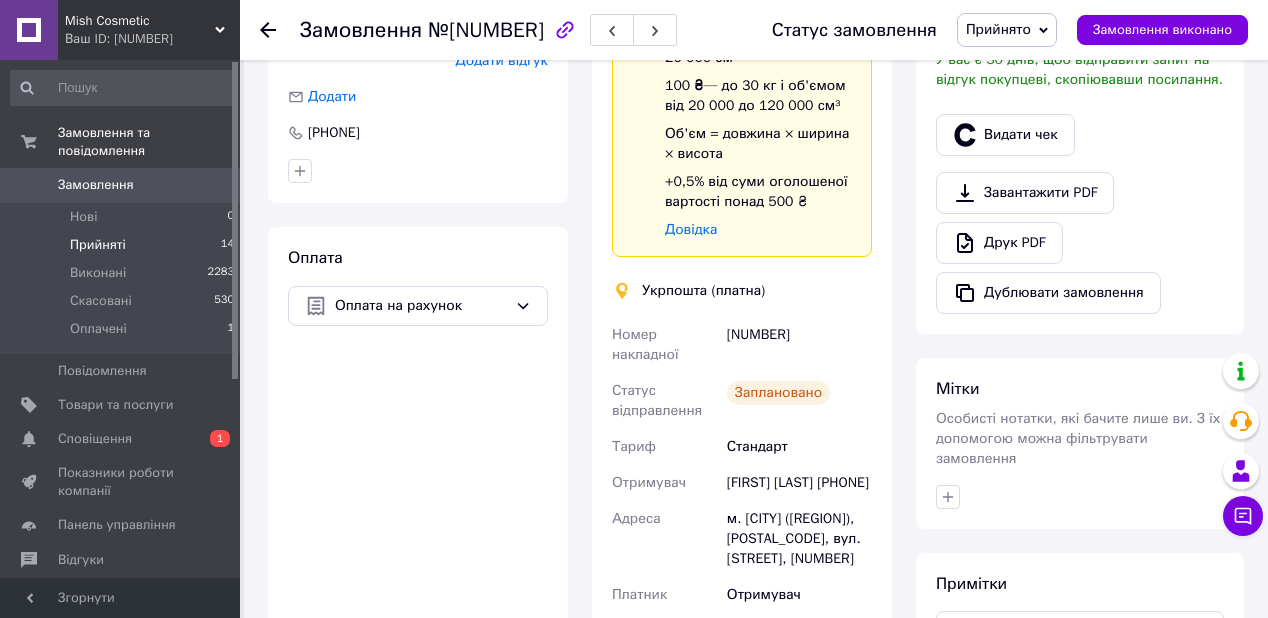 click on "Прийняті 14" at bounding box center [123, 245] 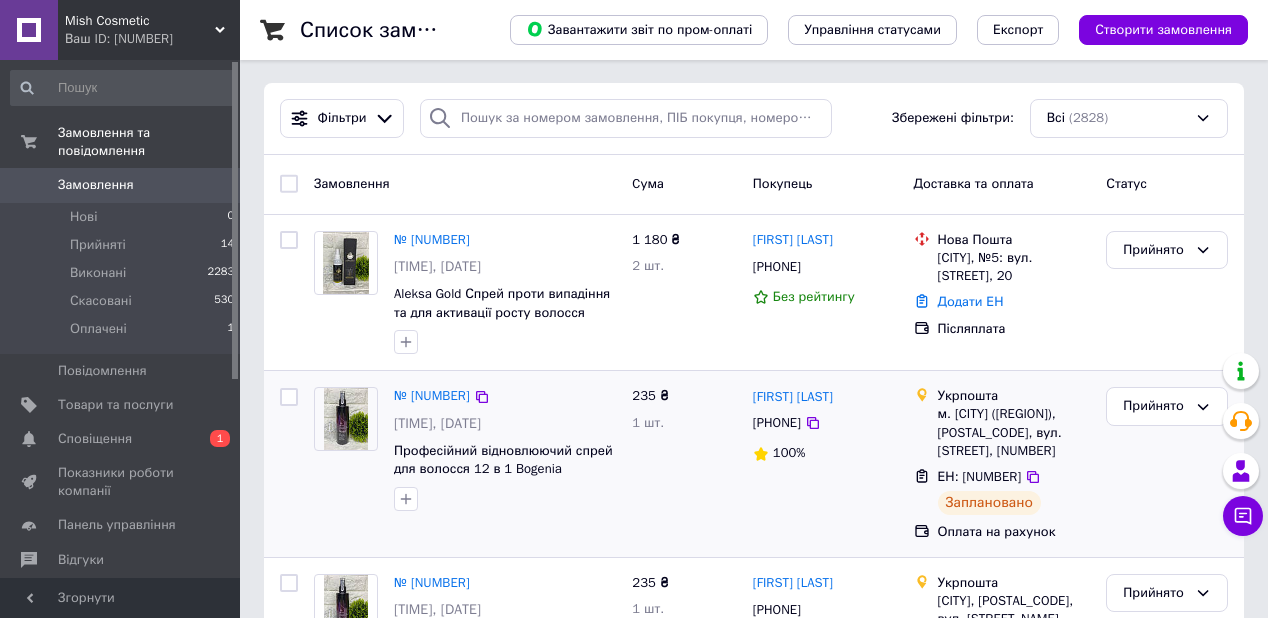 scroll, scrollTop: 240, scrollLeft: 0, axis: vertical 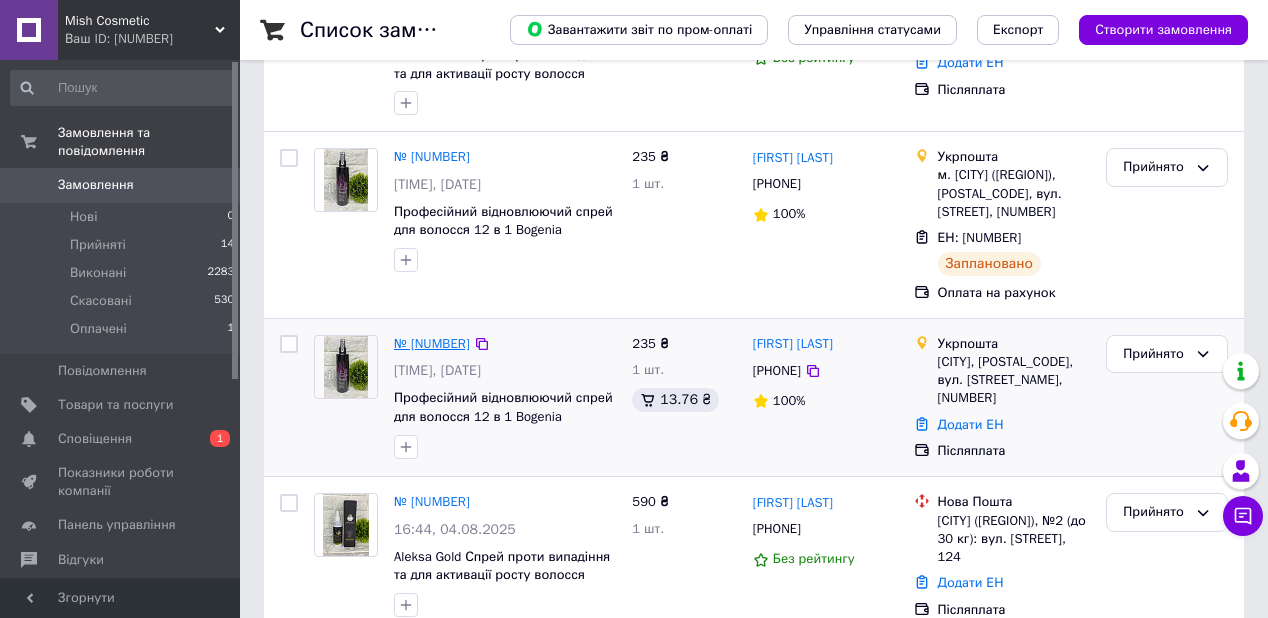 click on "№ [NUMBER]" at bounding box center [432, 343] 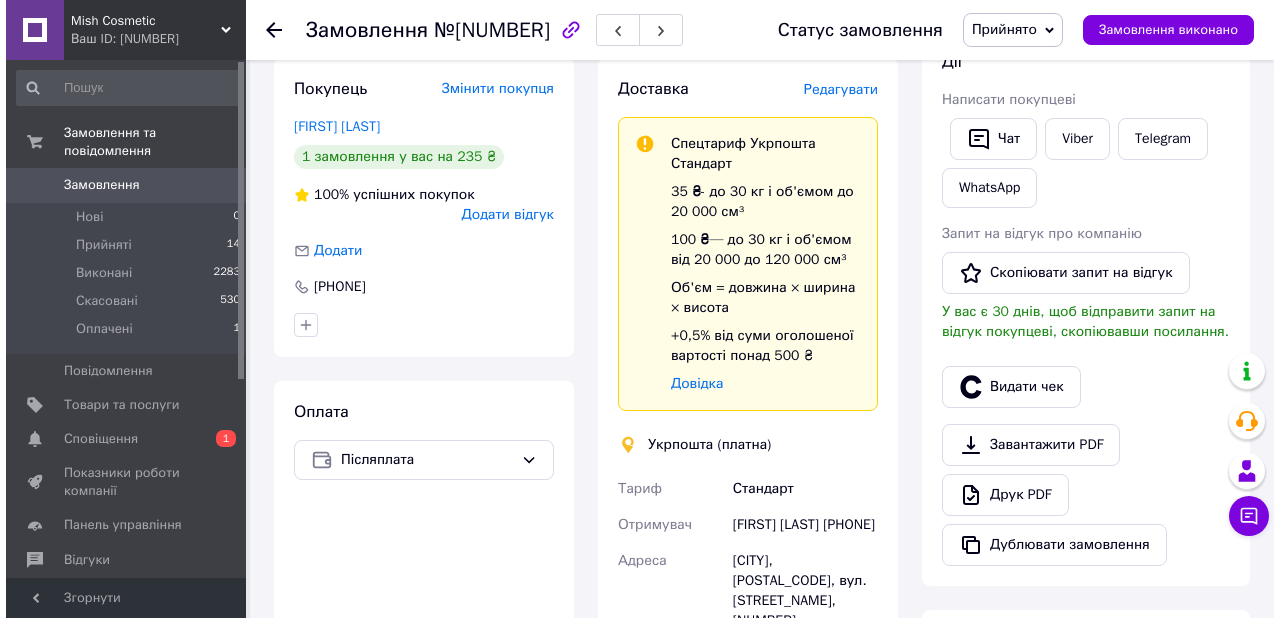 scroll, scrollTop: 320, scrollLeft: 0, axis: vertical 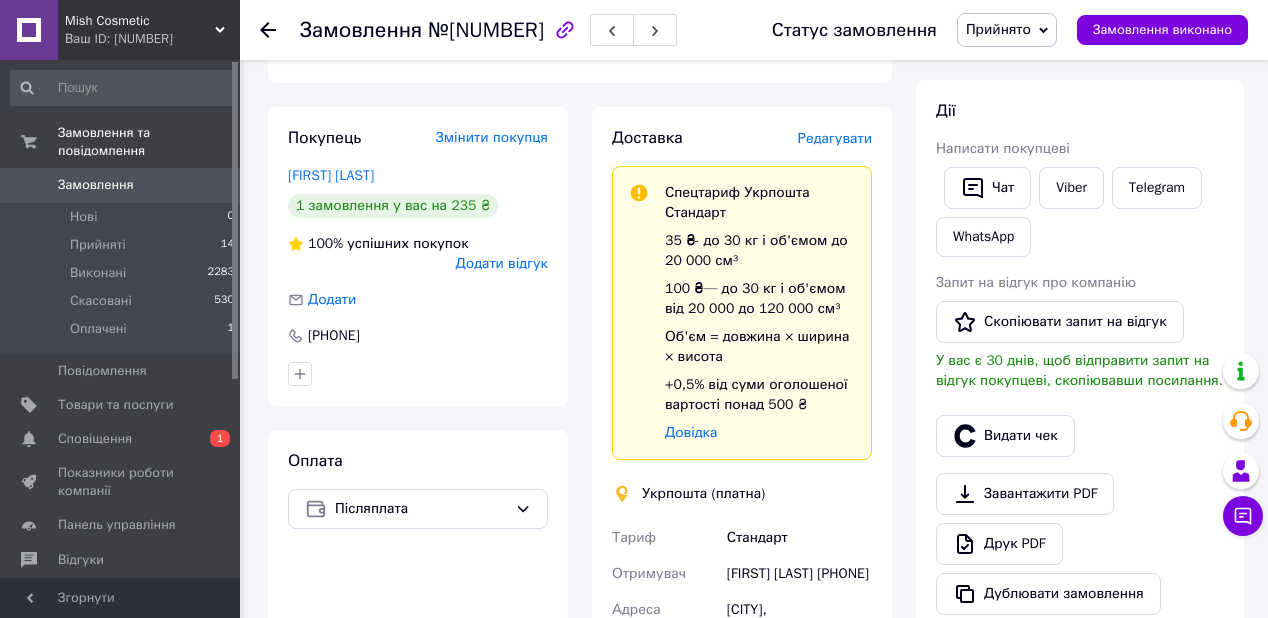 click on "Редагувати" at bounding box center (835, 138) 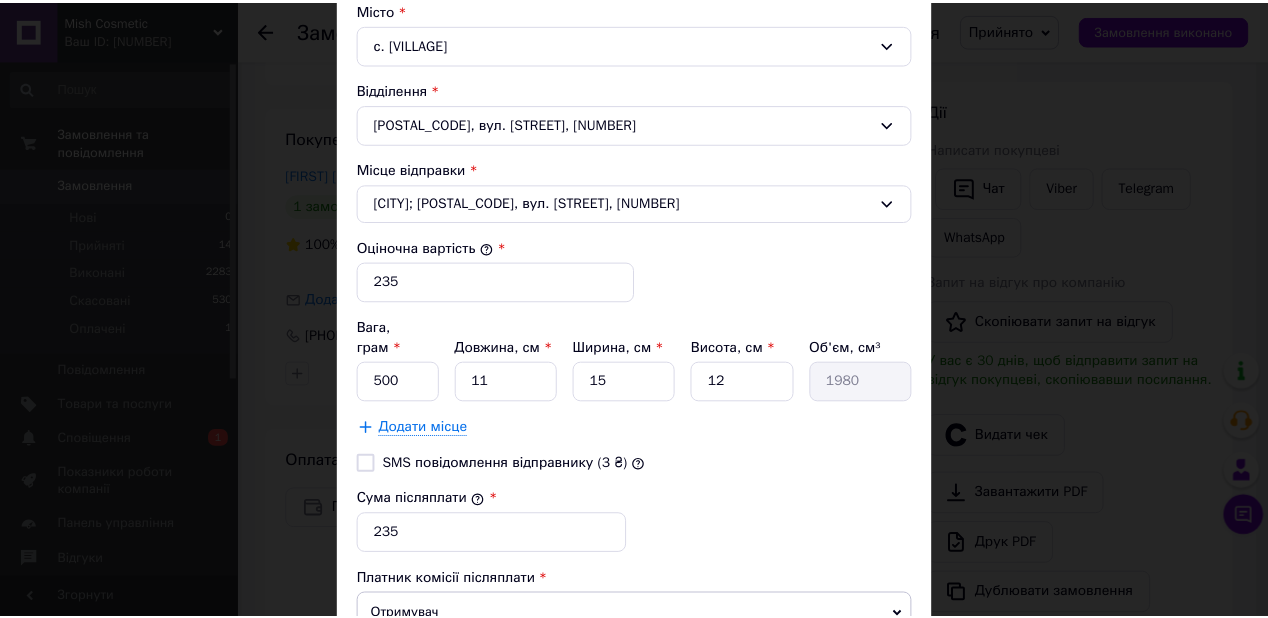 scroll, scrollTop: 720, scrollLeft: 0, axis: vertical 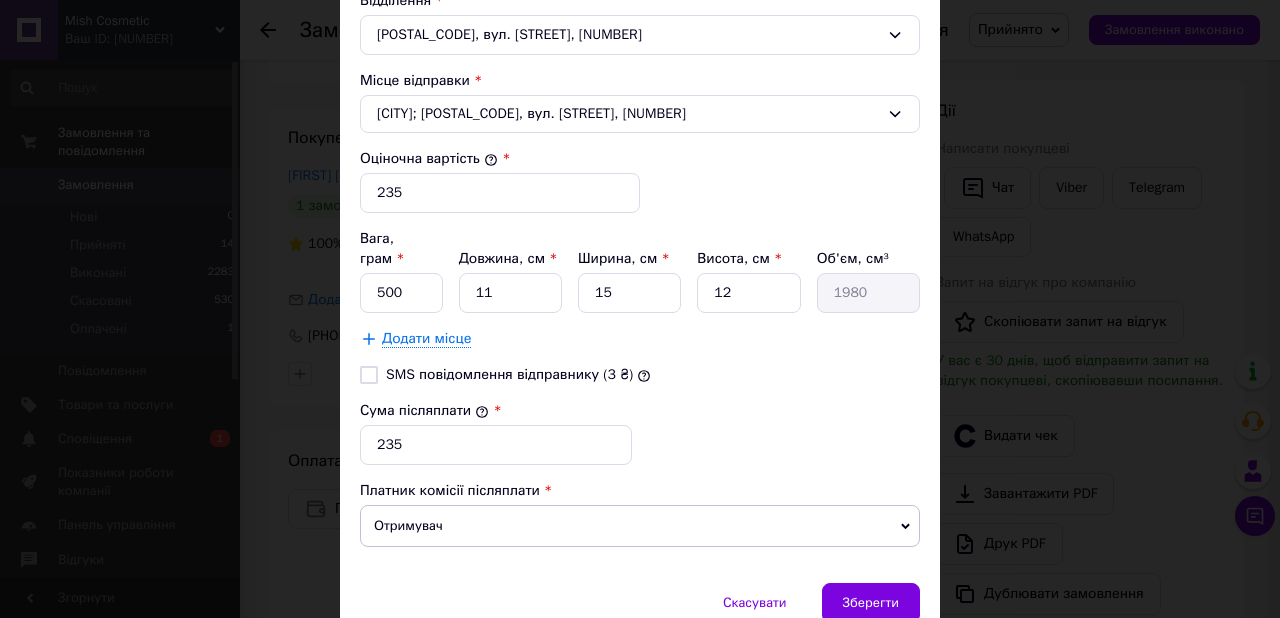 click on "SMS повідомлення відправнику (3 ₴)" at bounding box center [369, 375] 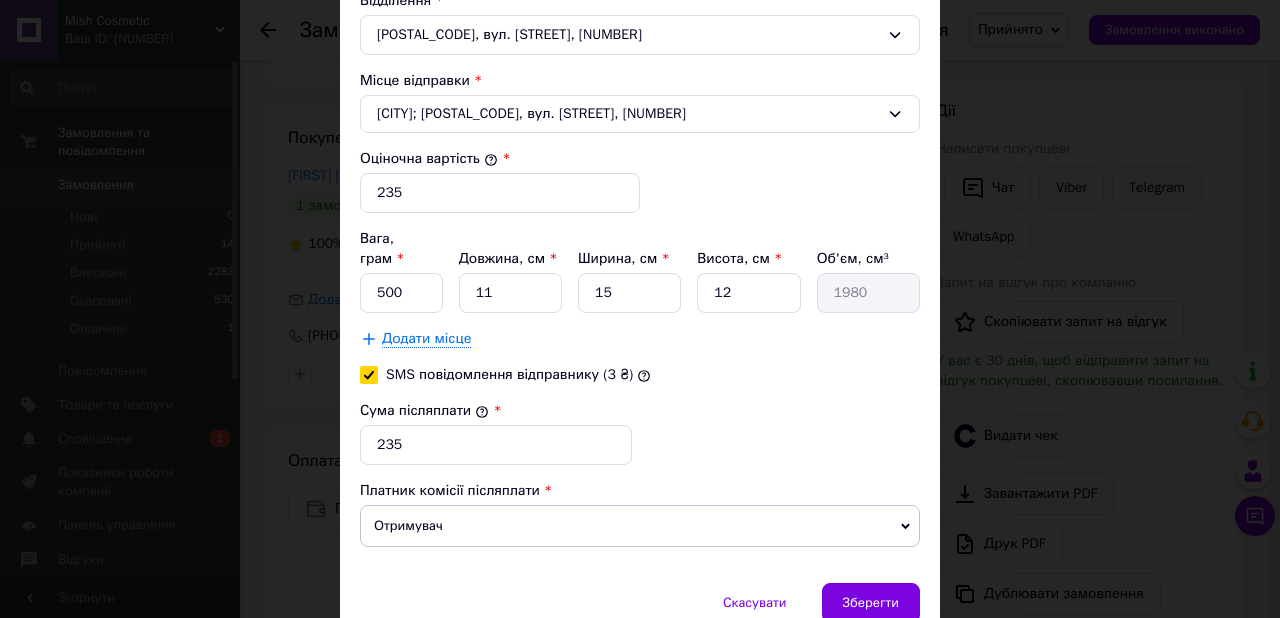 checkbox on "true" 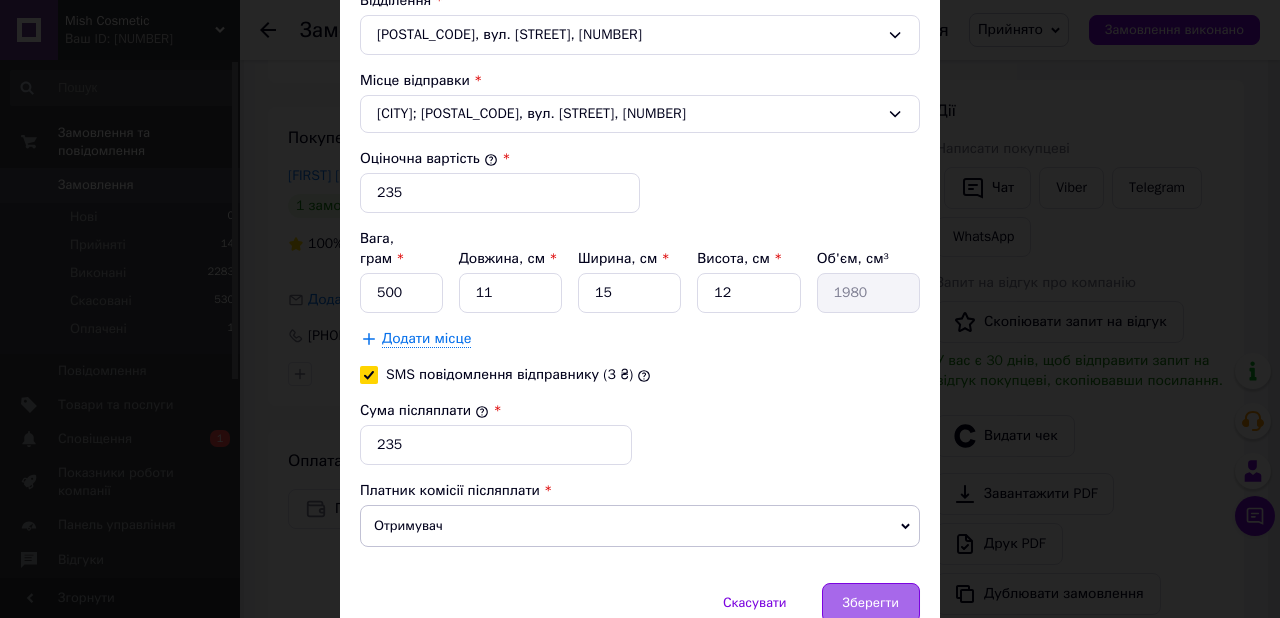 click on "Зберегти" at bounding box center [871, 603] 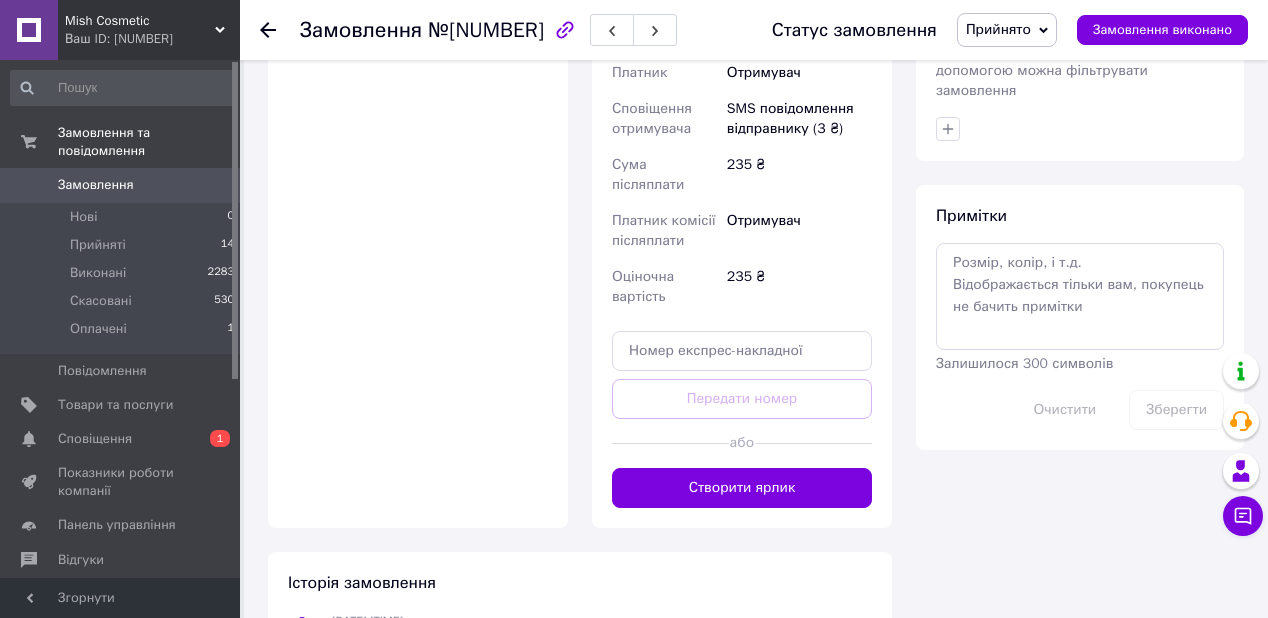scroll, scrollTop: 960, scrollLeft: 0, axis: vertical 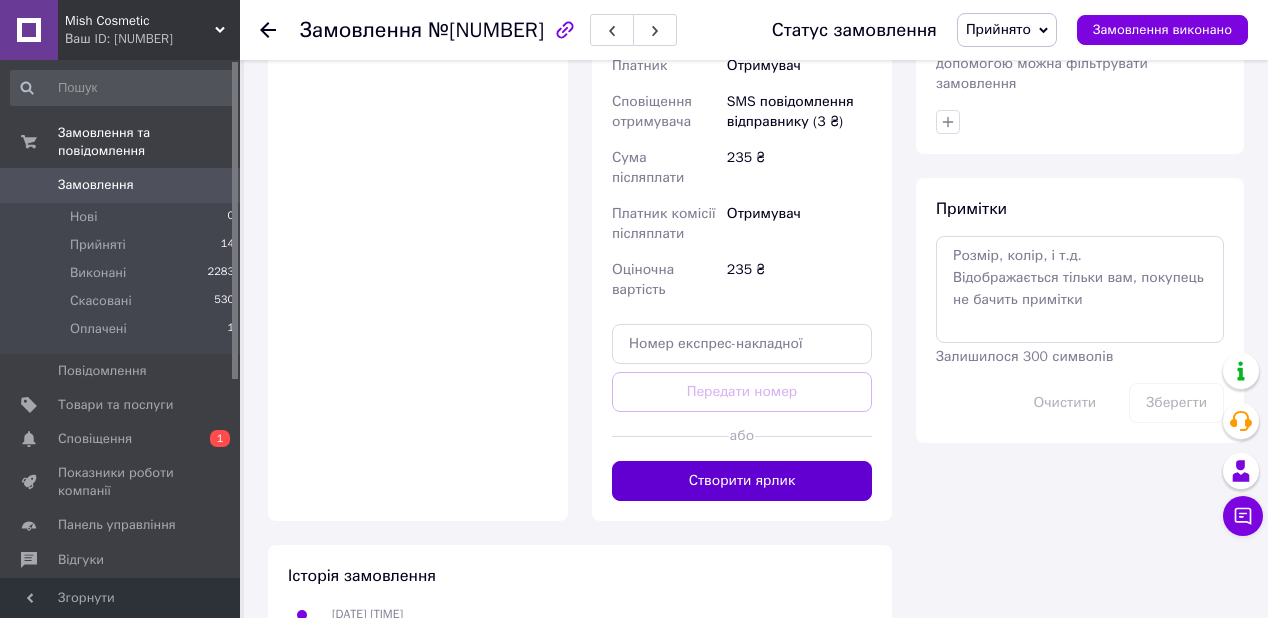 click on "Створити ярлик" at bounding box center [742, 481] 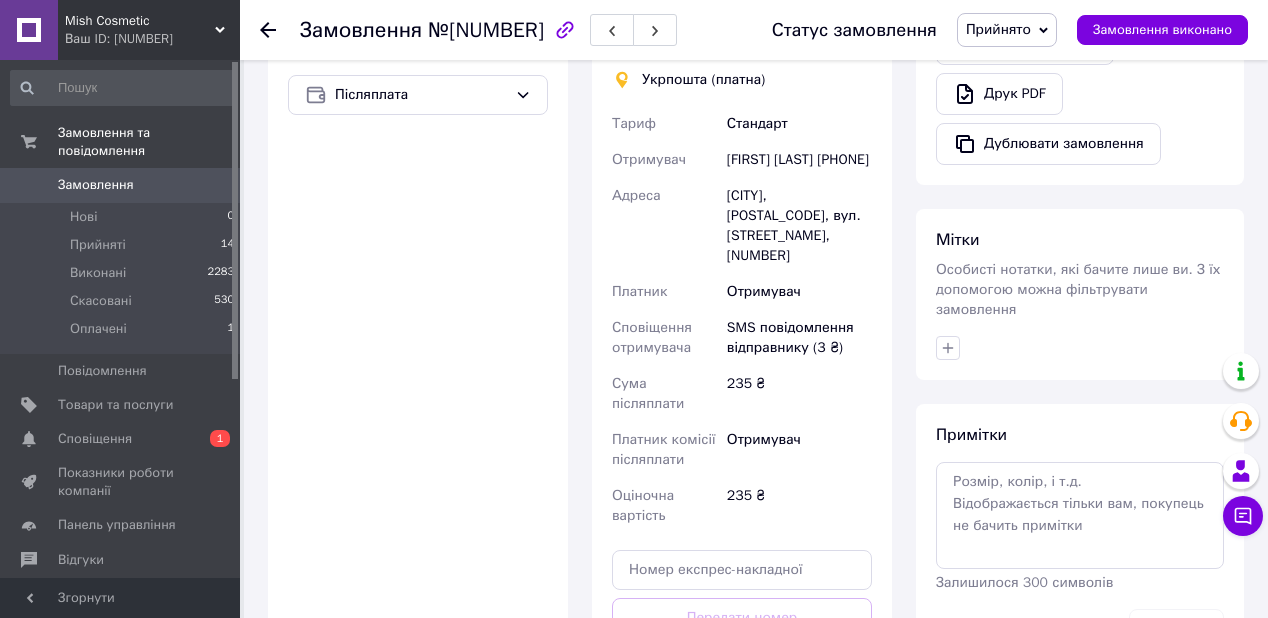 scroll, scrollTop: 720, scrollLeft: 0, axis: vertical 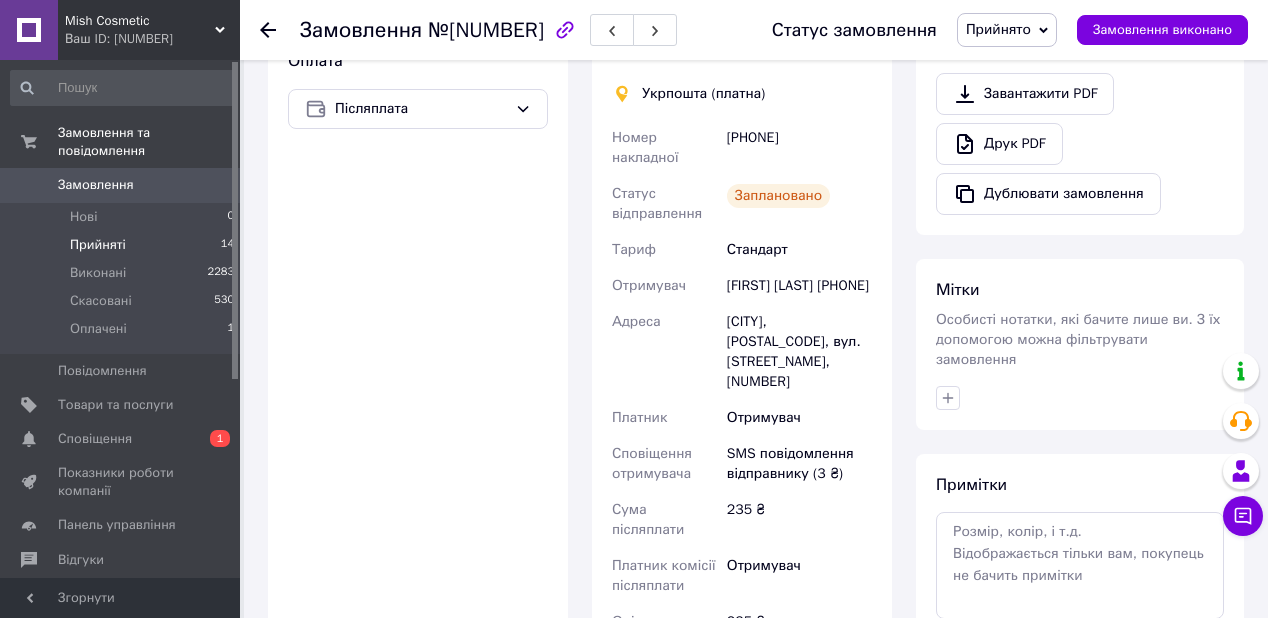 click on "Прийняті 14" at bounding box center [123, 245] 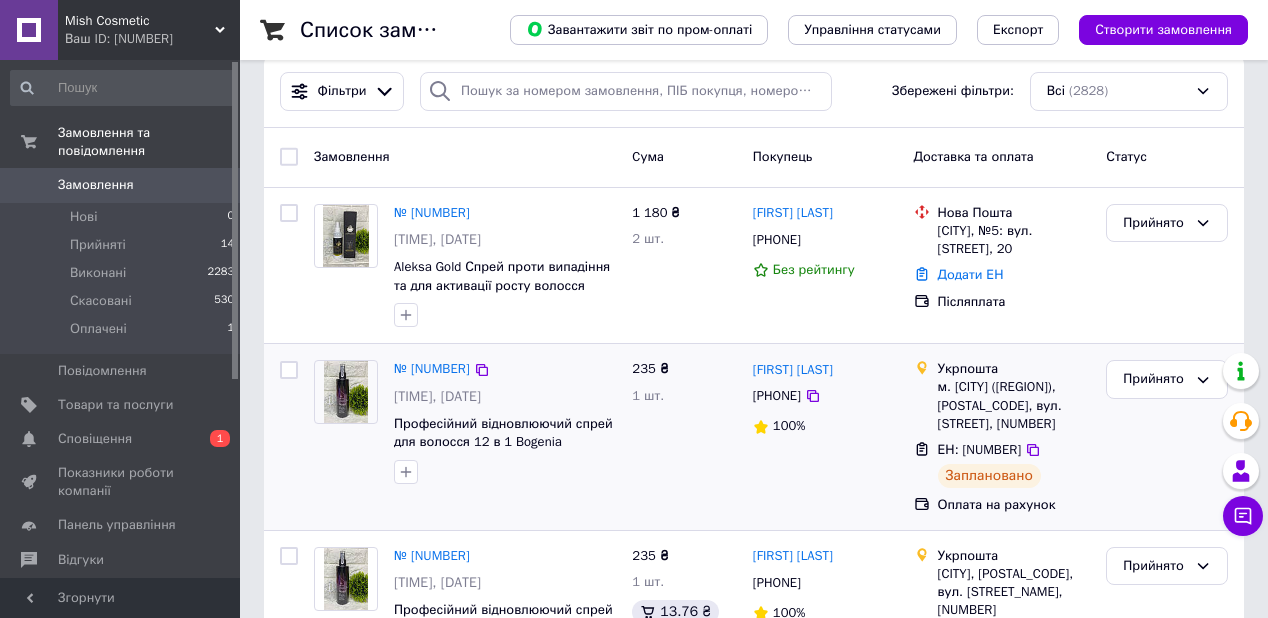 scroll, scrollTop: 0, scrollLeft: 0, axis: both 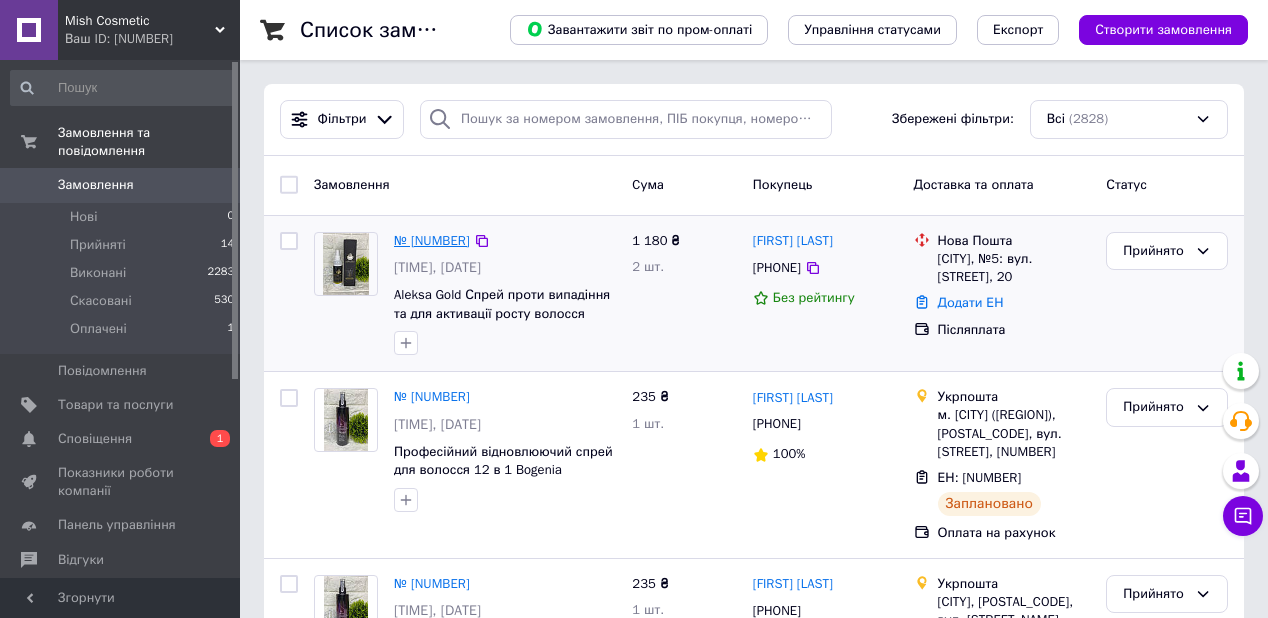 click on "№ [NUMBER]" at bounding box center (432, 240) 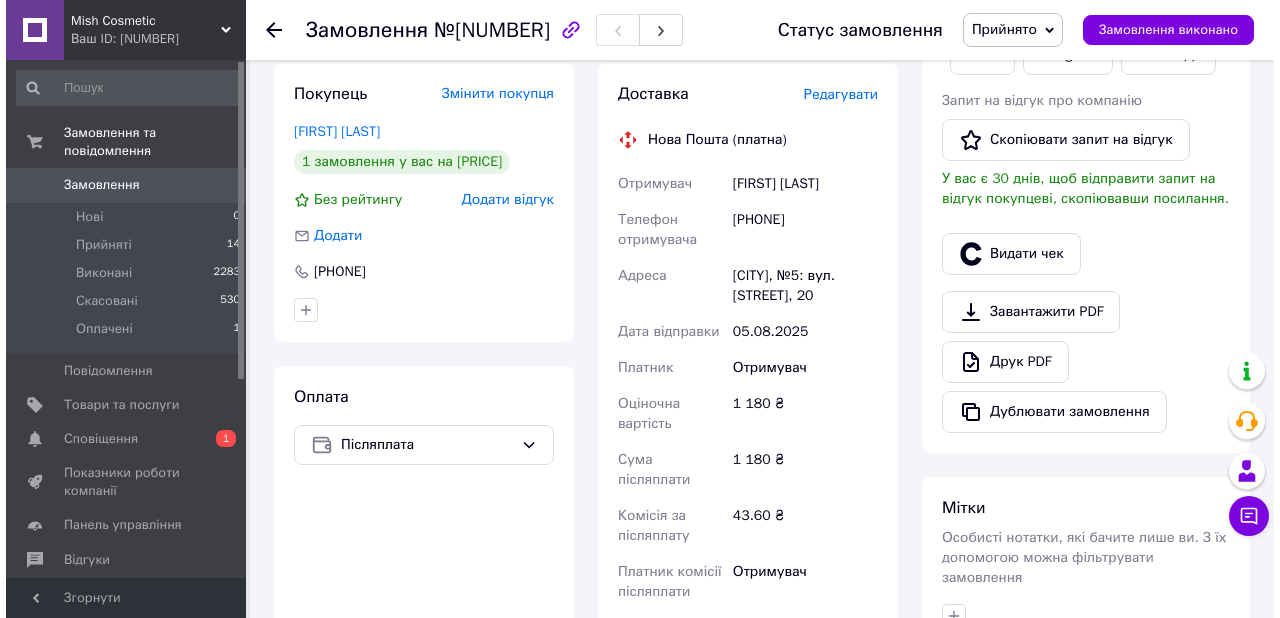 scroll, scrollTop: 383, scrollLeft: 0, axis: vertical 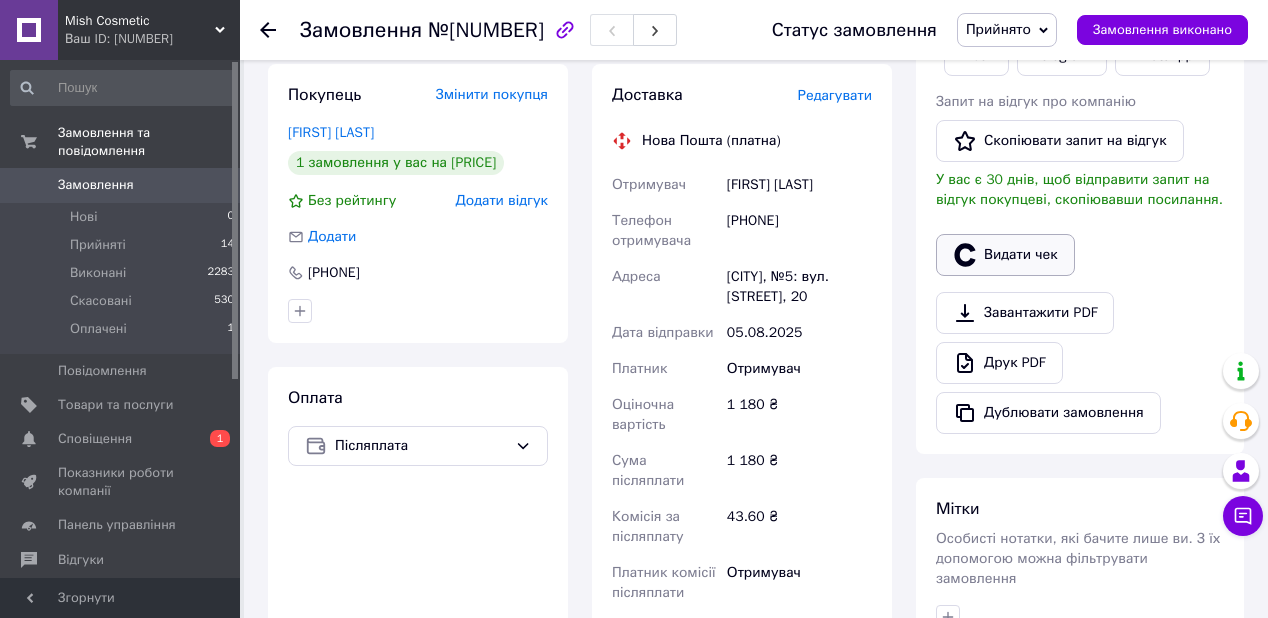 click on "Видати чек" at bounding box center [1005, 255] 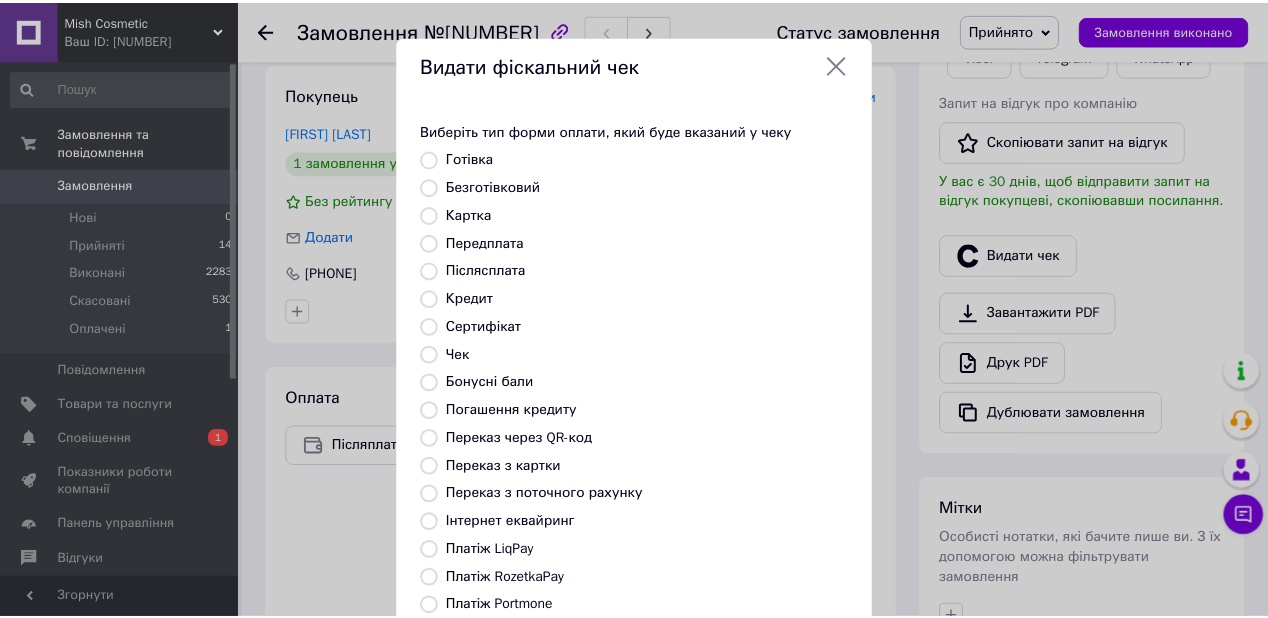 scroll, scrollTop: 240, scrollLeft: 0, axis: vertical 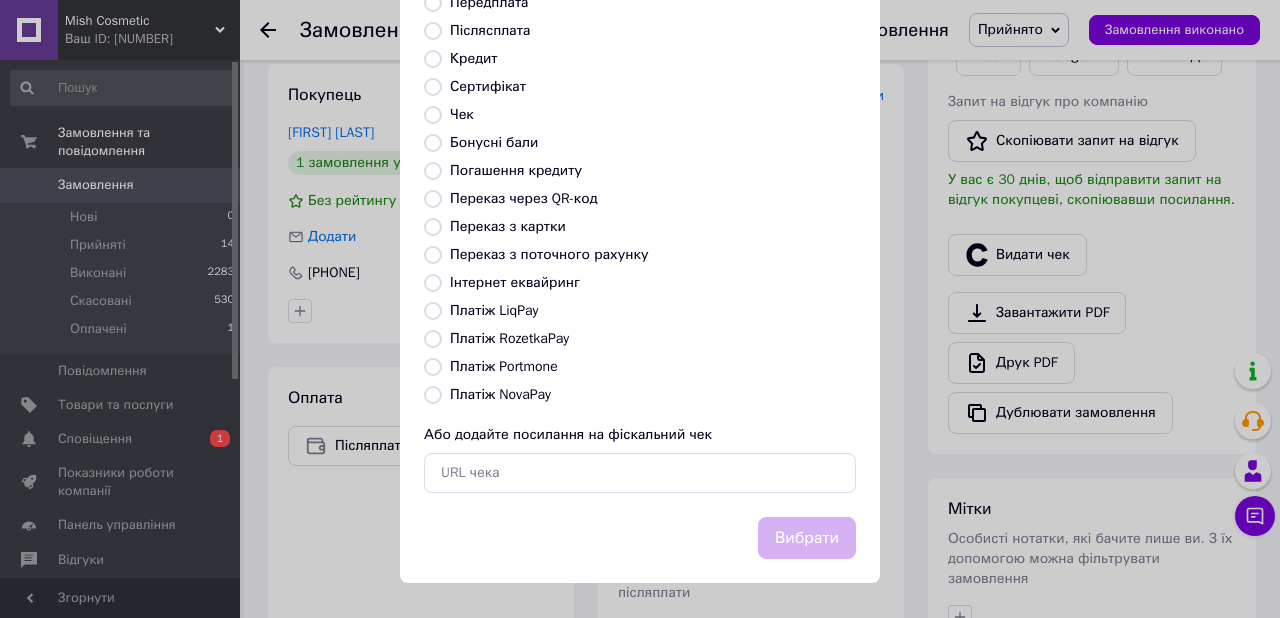 click on "Платіж NovaPay" at bounding box center [500, 394] 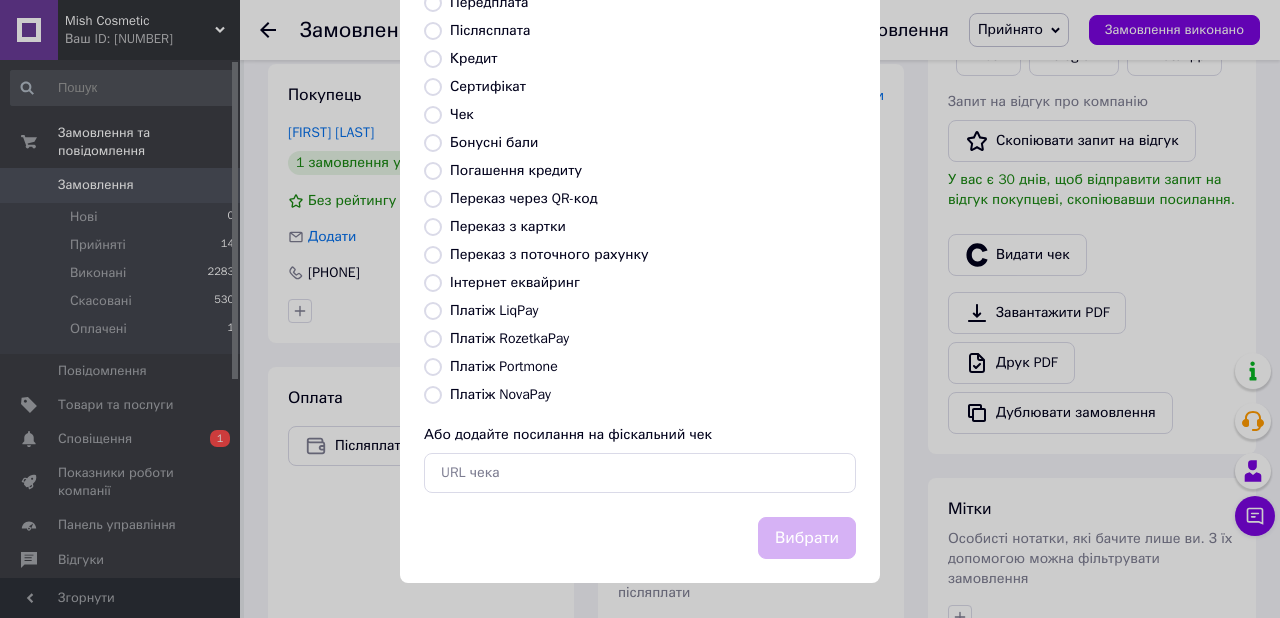 radio on "true" 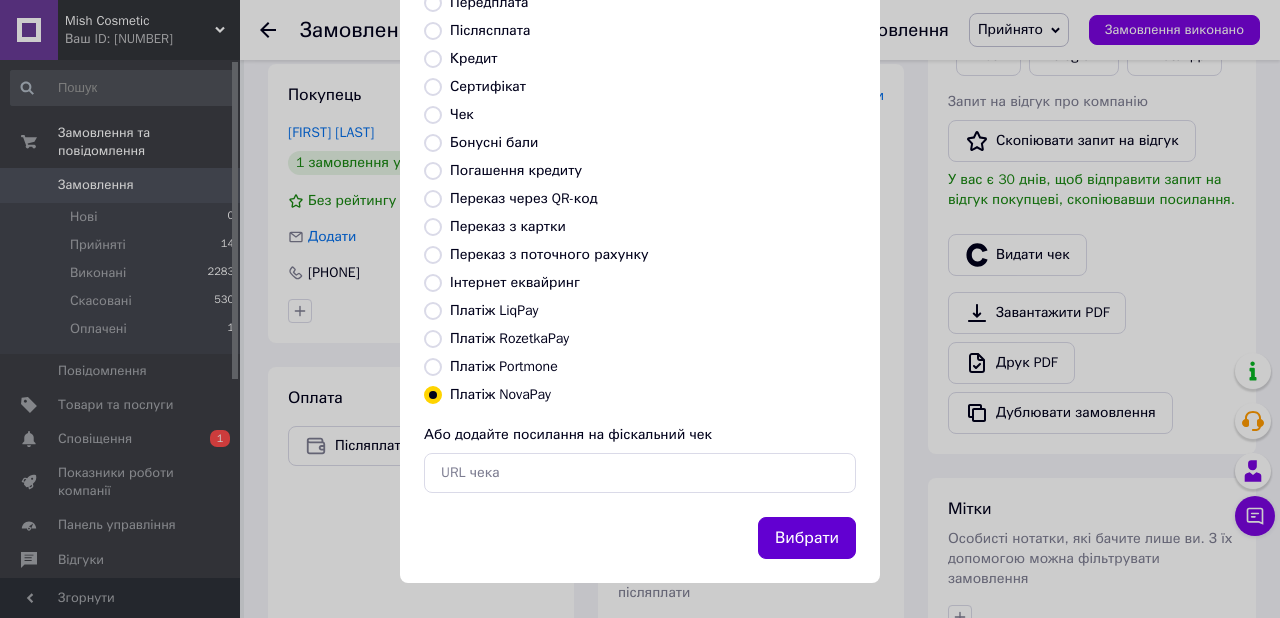 click on "Вибрати" at bounding box center [807, 538] 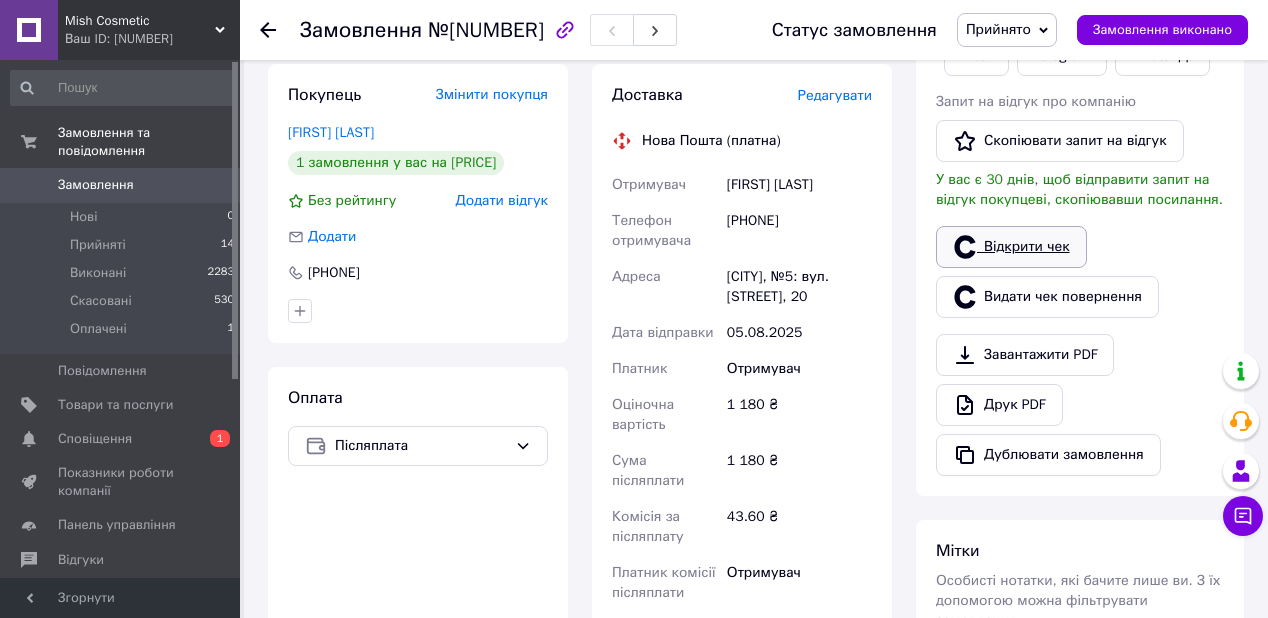 click 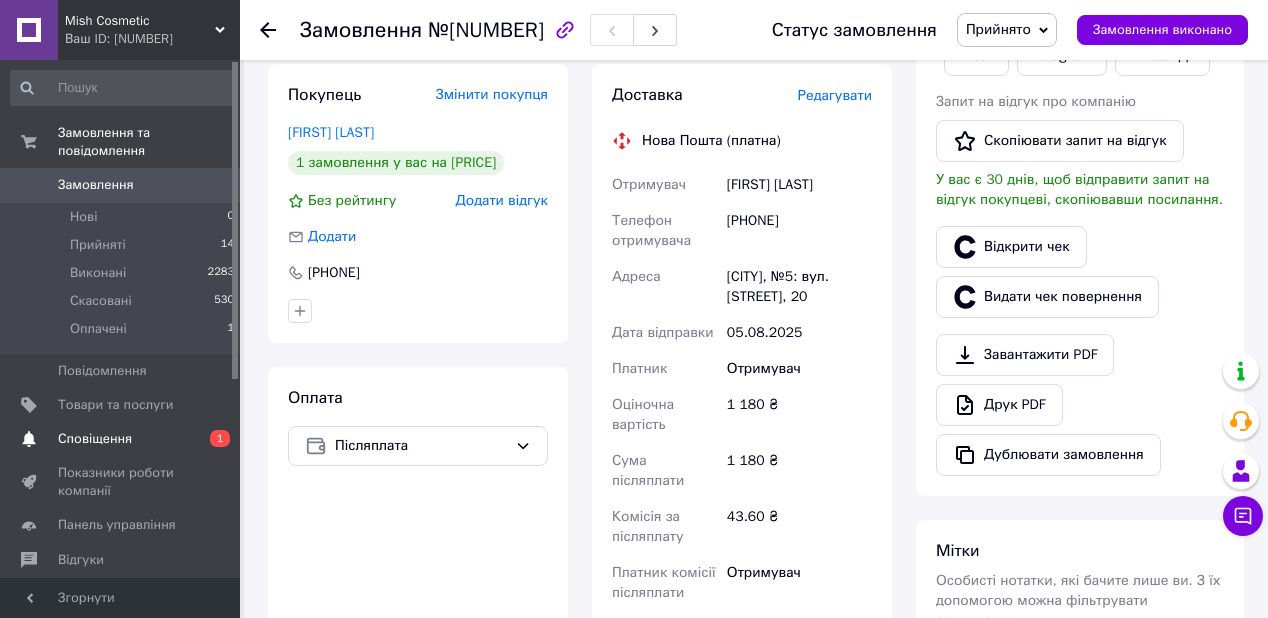 click on "Сповіщення" at bounding box center (121, 439) 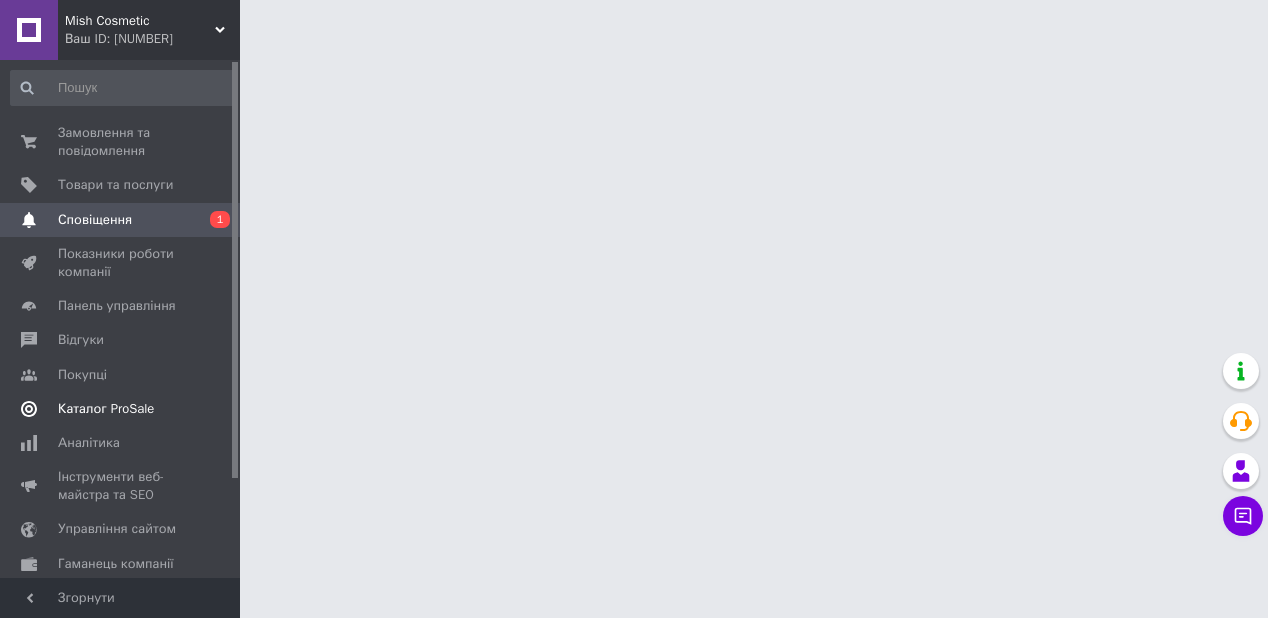 scroll, scrollTop: 0, scrollLeft: 0, axis: both 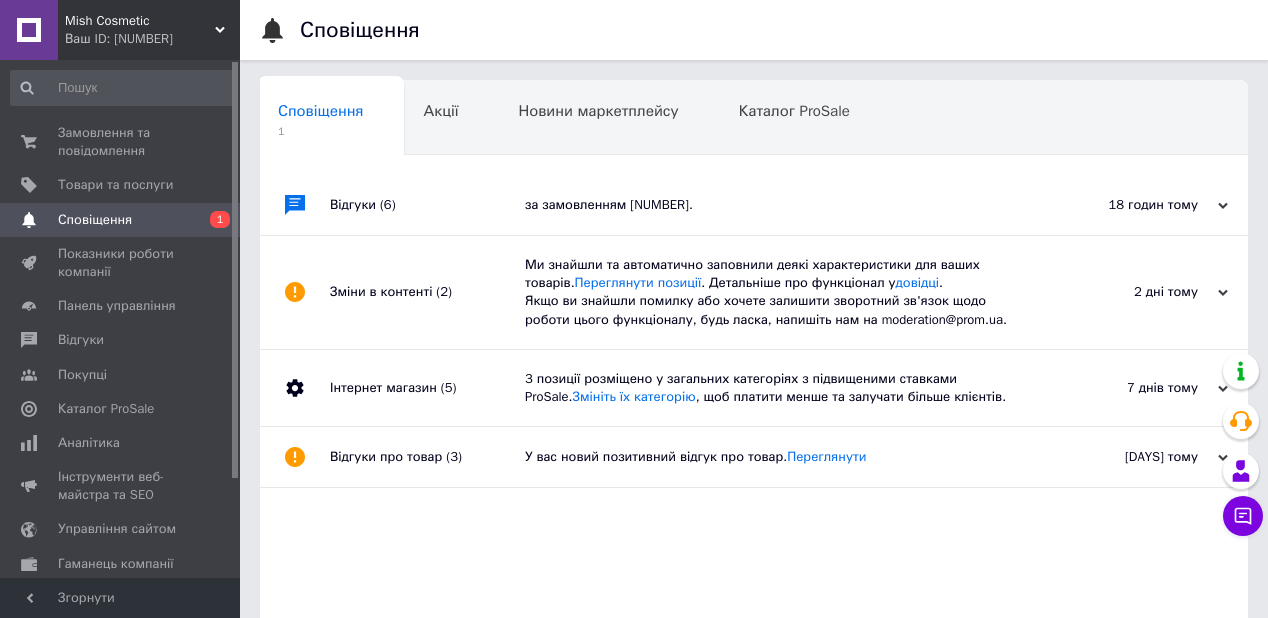 click on "за замовленням [NUMBER]." at bounding box center [776, 205] 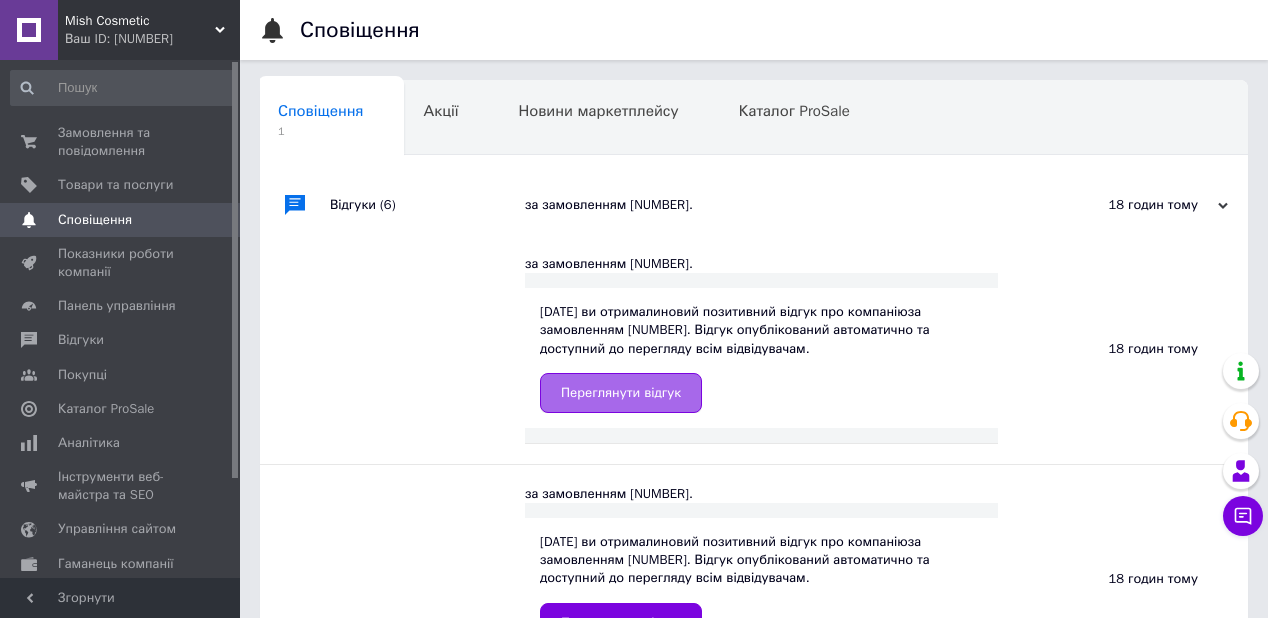 click on "Переглянути відгук" at bounding box center [621, 393] 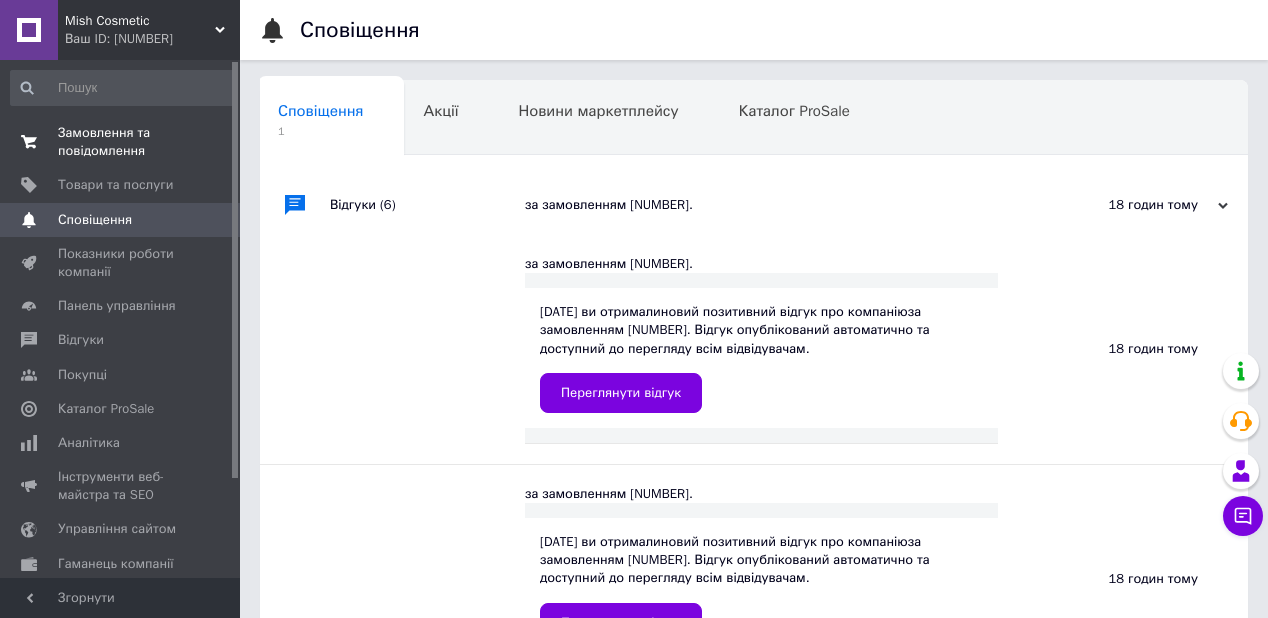 click on "Замовлення та повідомлення" at bounding box center [121, 142] 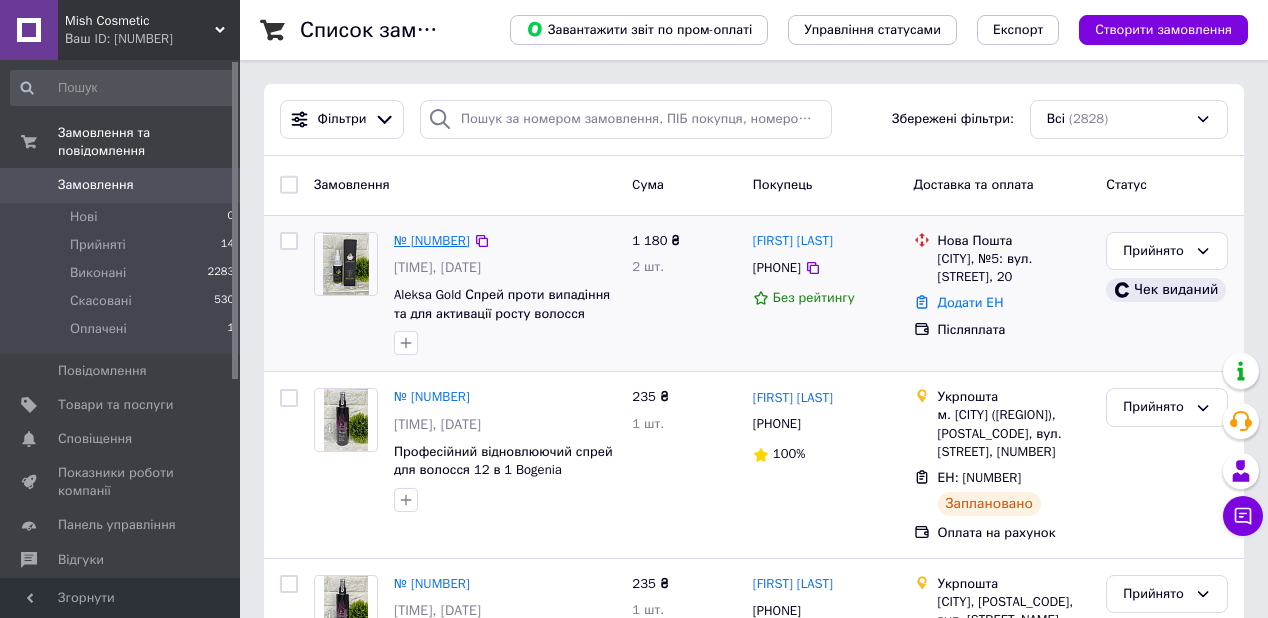 click on "№ [NUMBER]" at bounding box center [432, 240] 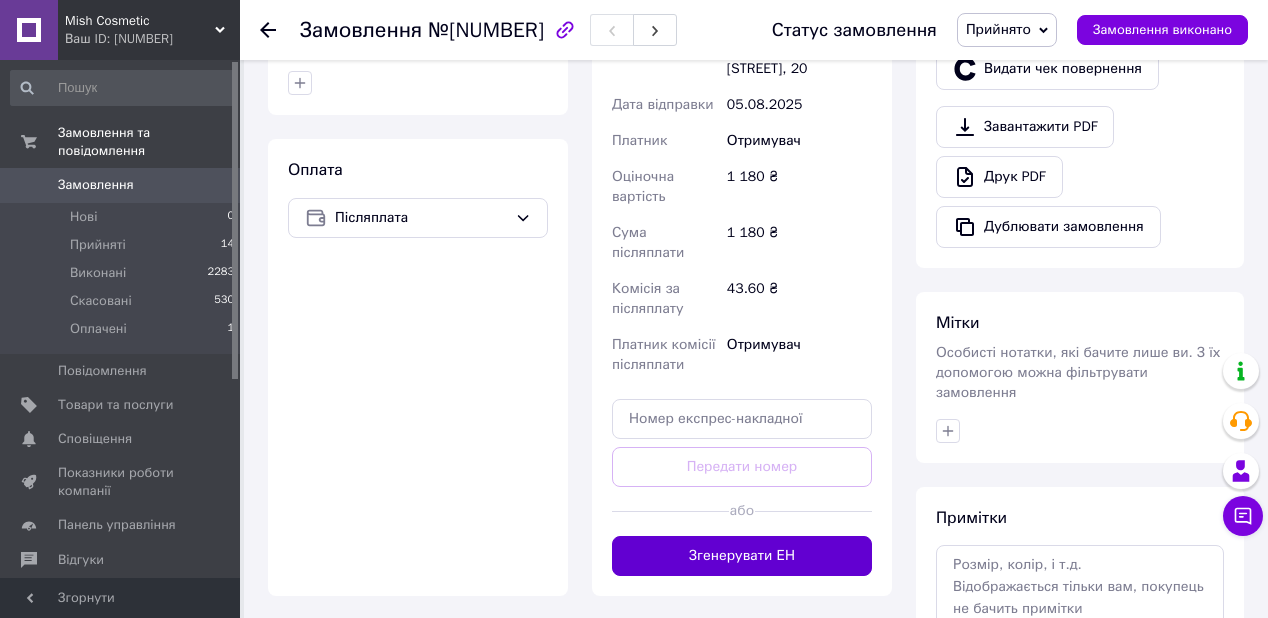 scroll, scrollTop: 640, scrollLeft: 0, axis: vertical 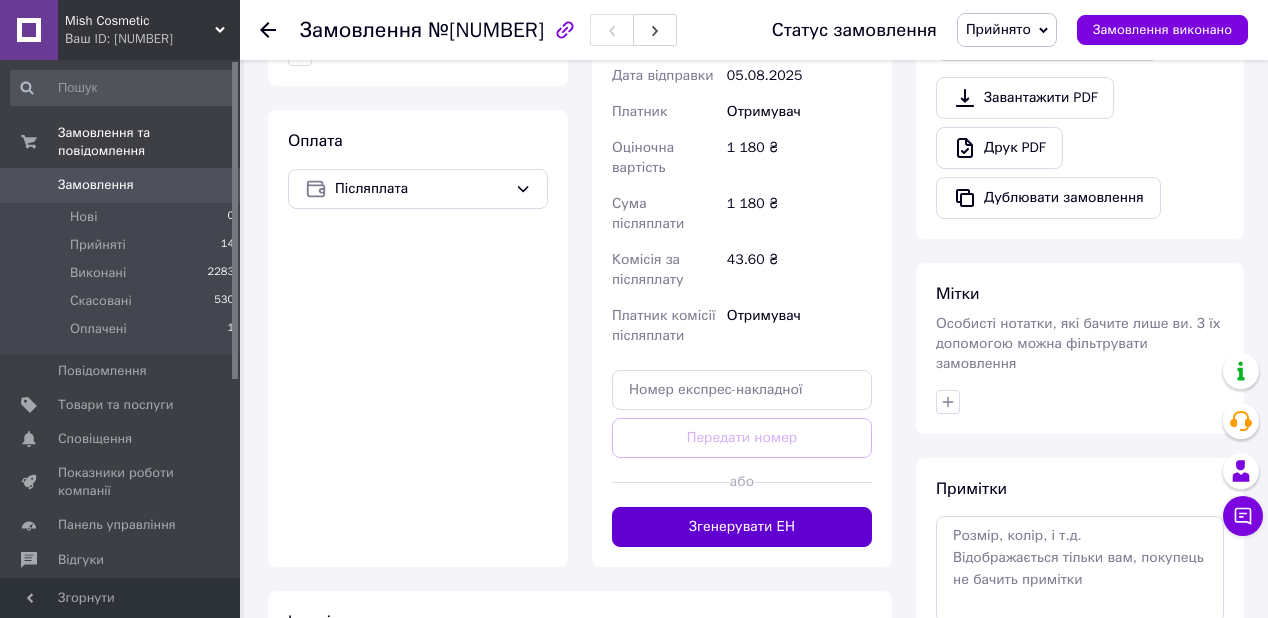 click on "Згенерувати ЕН" at bounding box center [742, 527] 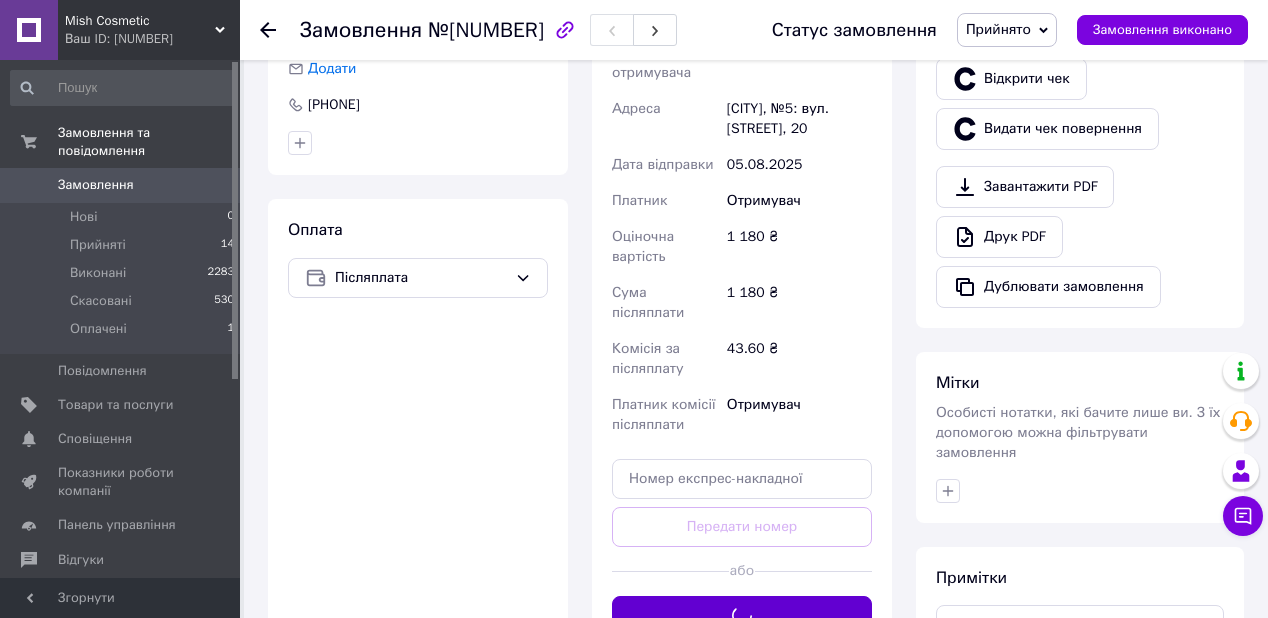 scroll, scrollTop: 400, scrollLeft: 0, axis: vertical 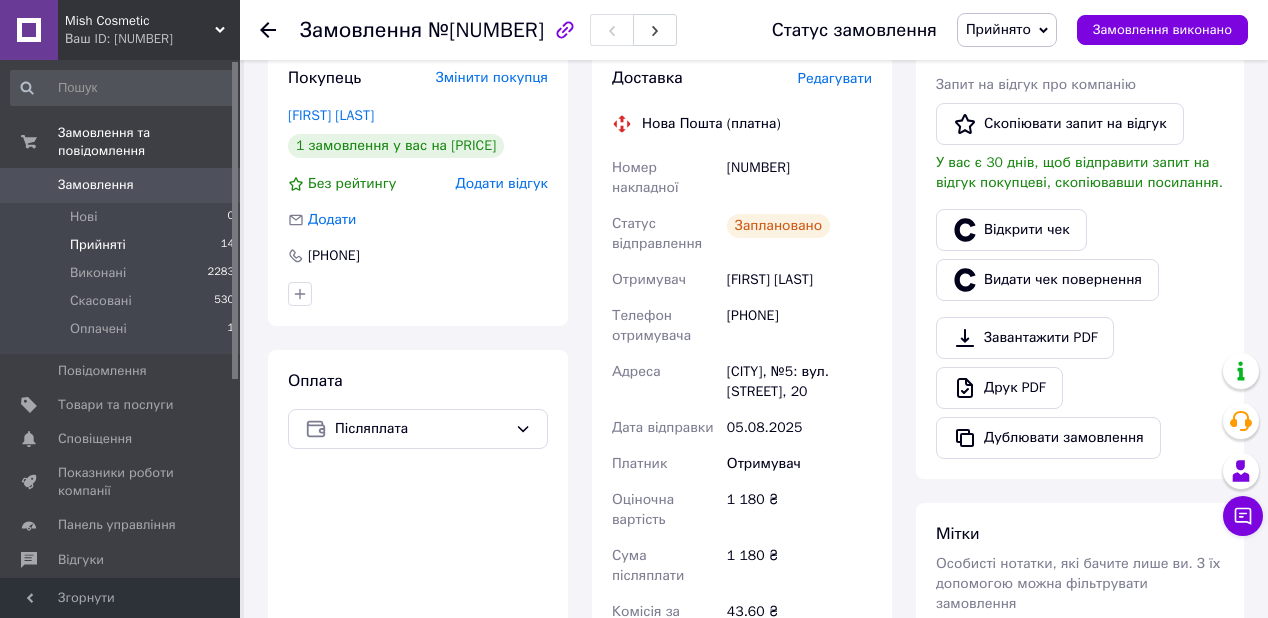click on "Прийняті 14" at bounding box center [123, 245] 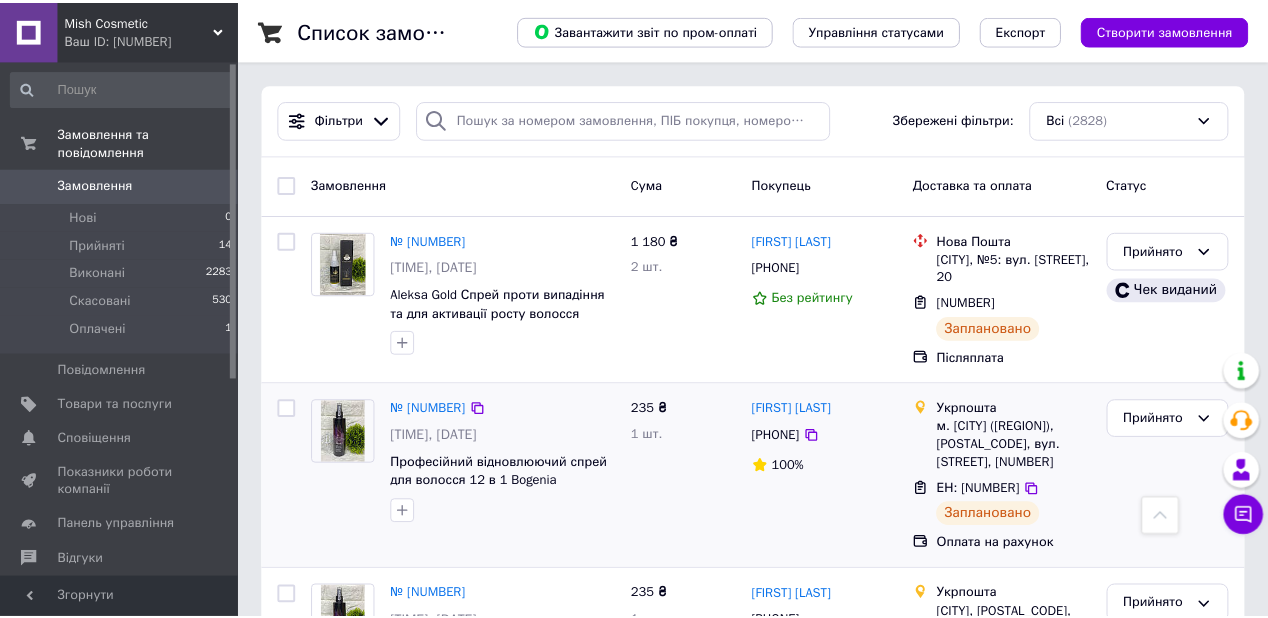 scroll, scrollTop: 1040, scrollLeft: 0, axis: vertical 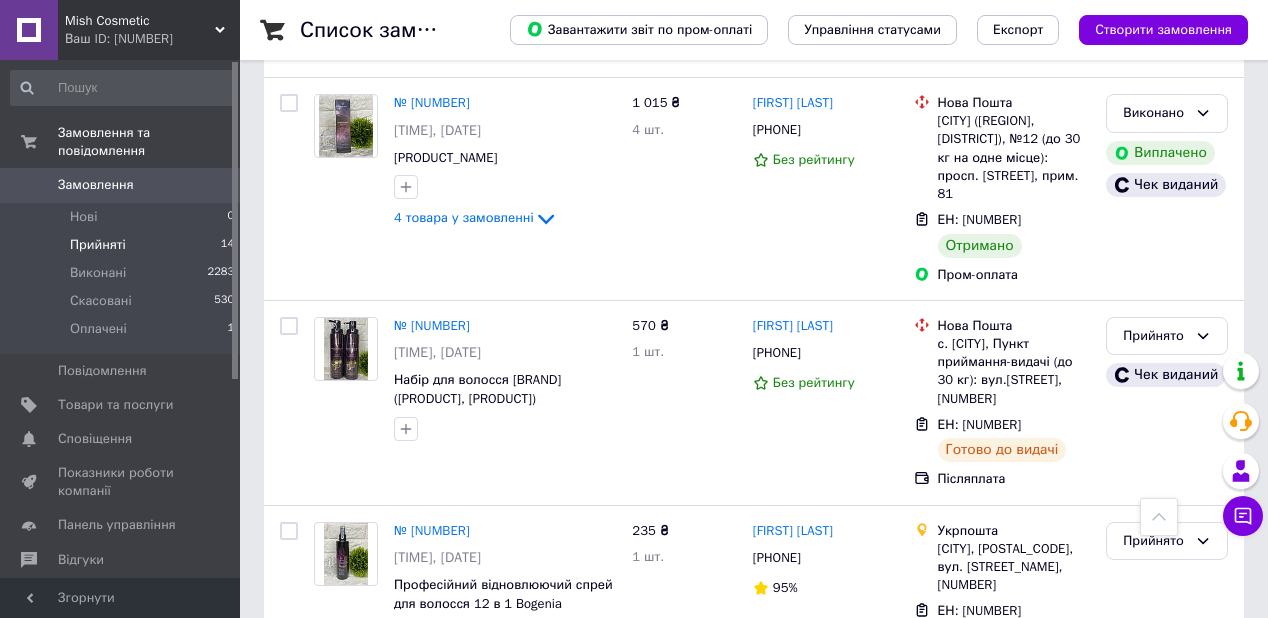 click on "Прийняті" at bounding box center [98, 245] 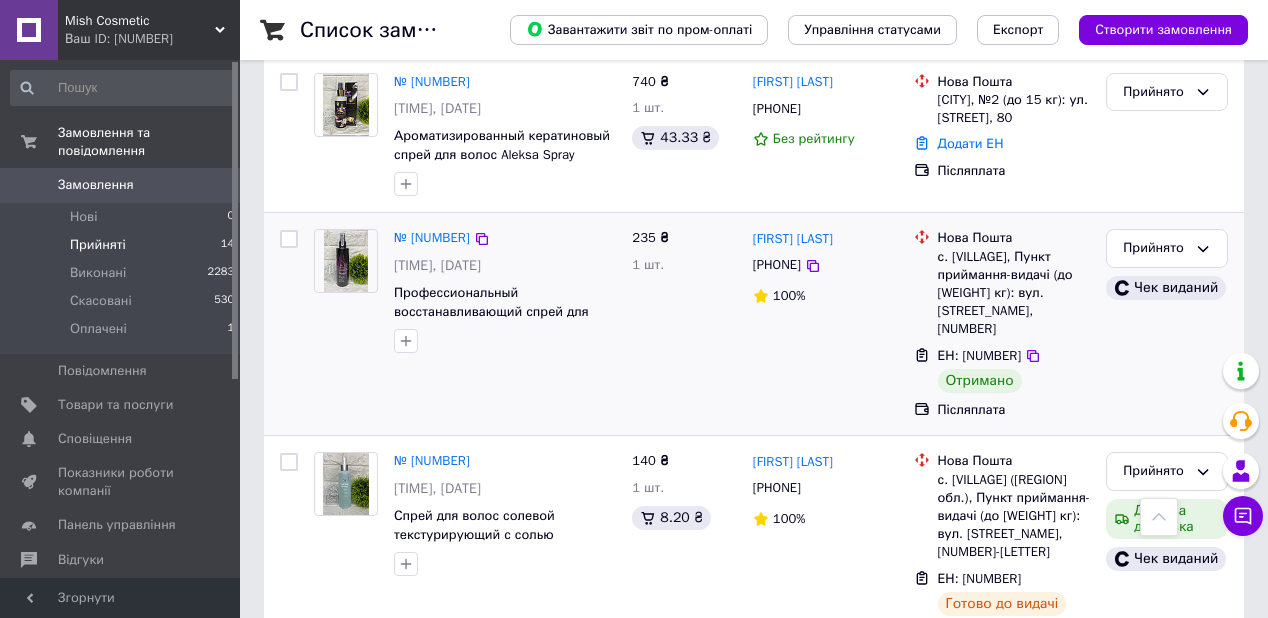 scroll, scrollTop: 1600, scrollLeft: 0, axis: vertical 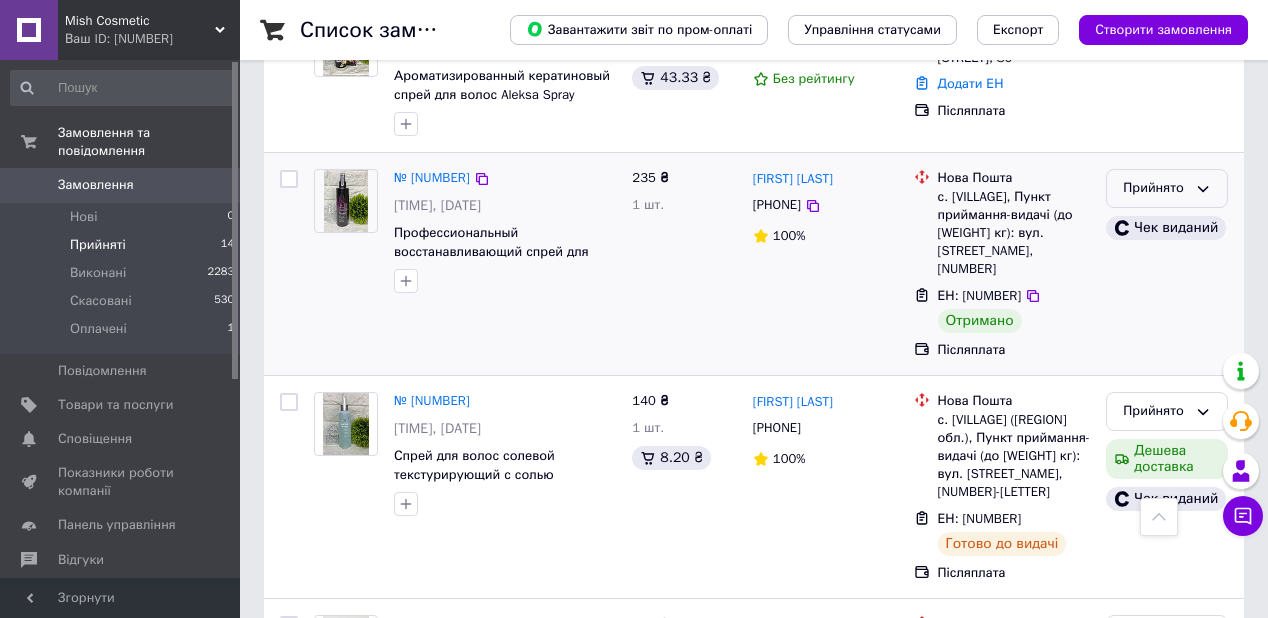 click on "Прийнято" at bounding box center [1155, 188] 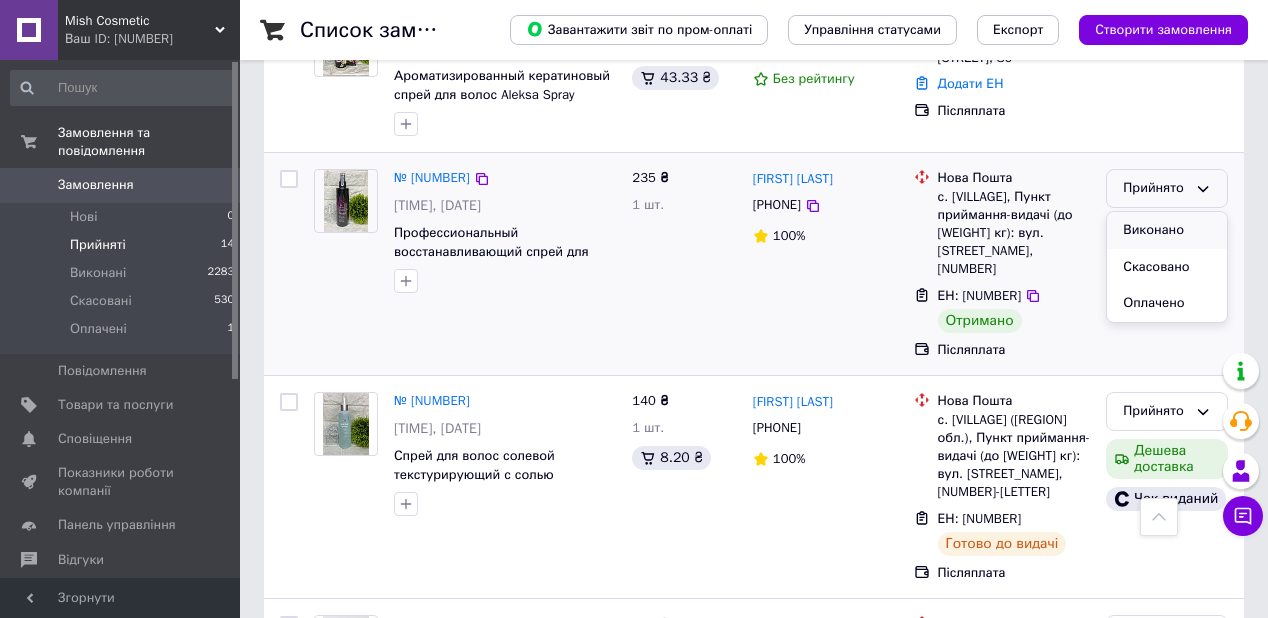 click on "Виконано" at bounding box center [1167, 230] 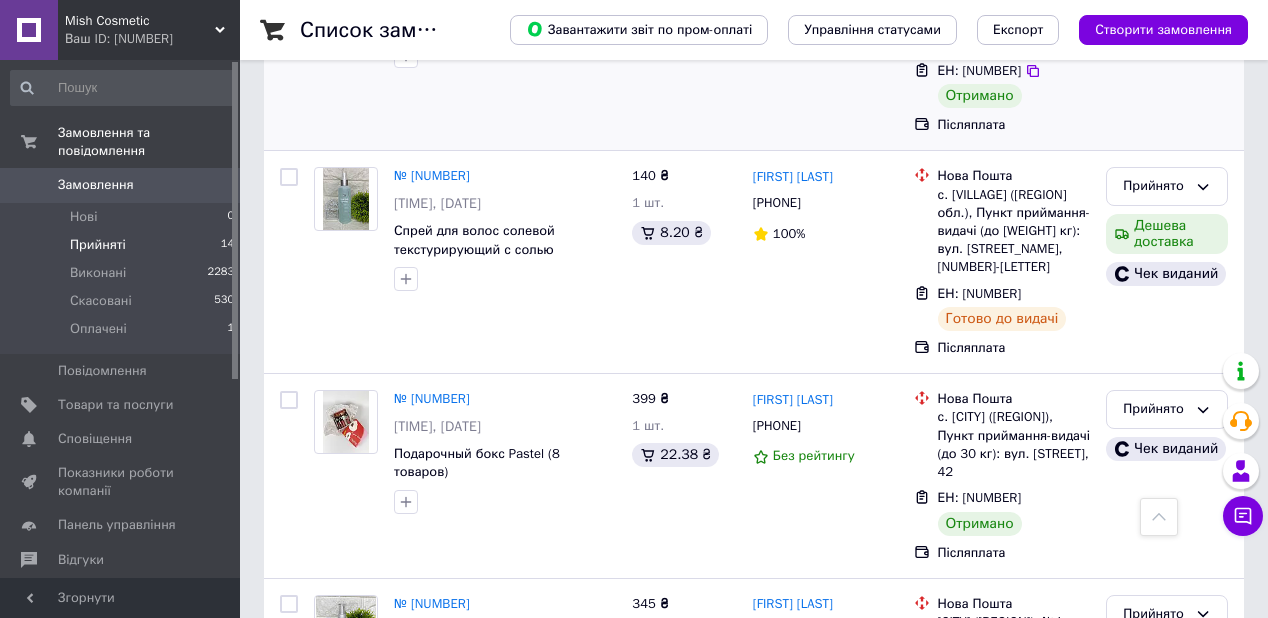 scroll, scrollTop: 1840, scrollLeft: 0, axis: vertical 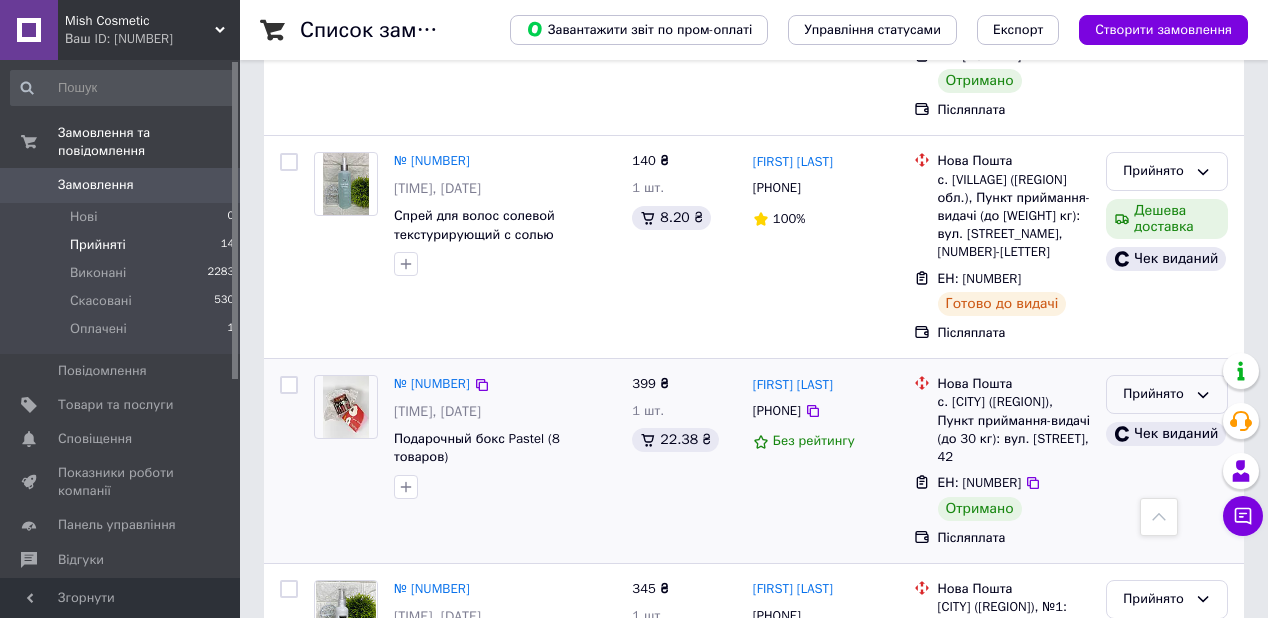 click on "Прийнято" at bounding box center [1167, 394] 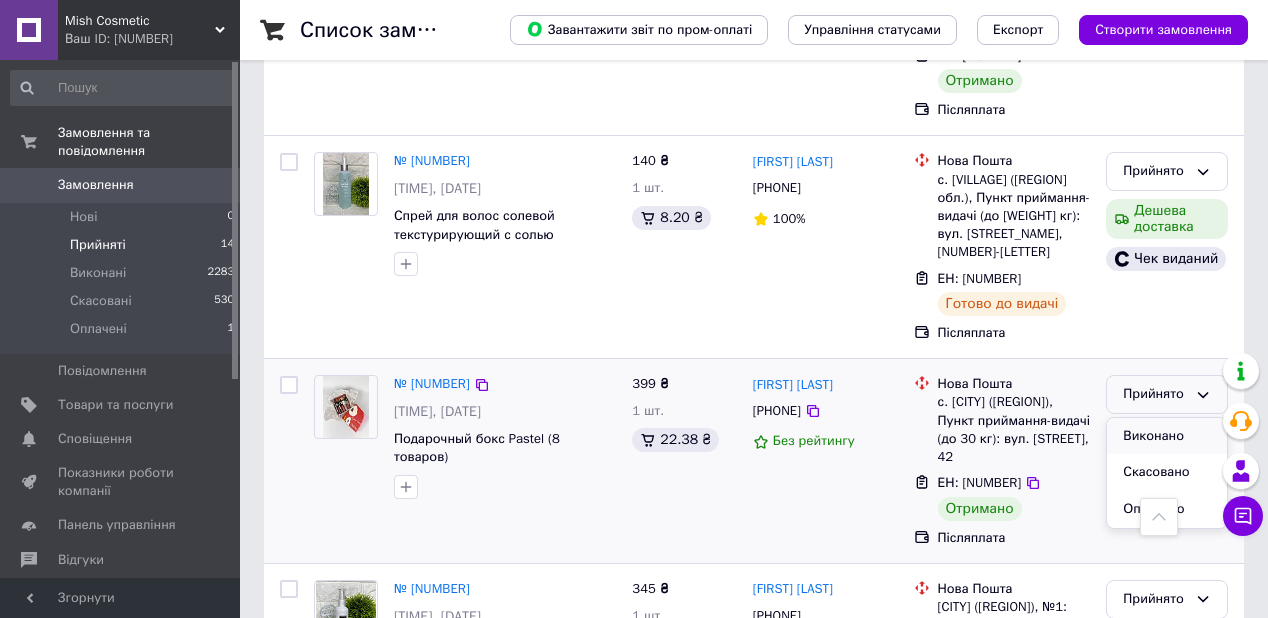 click on "Виконано" at bounding box center (1167, 436) 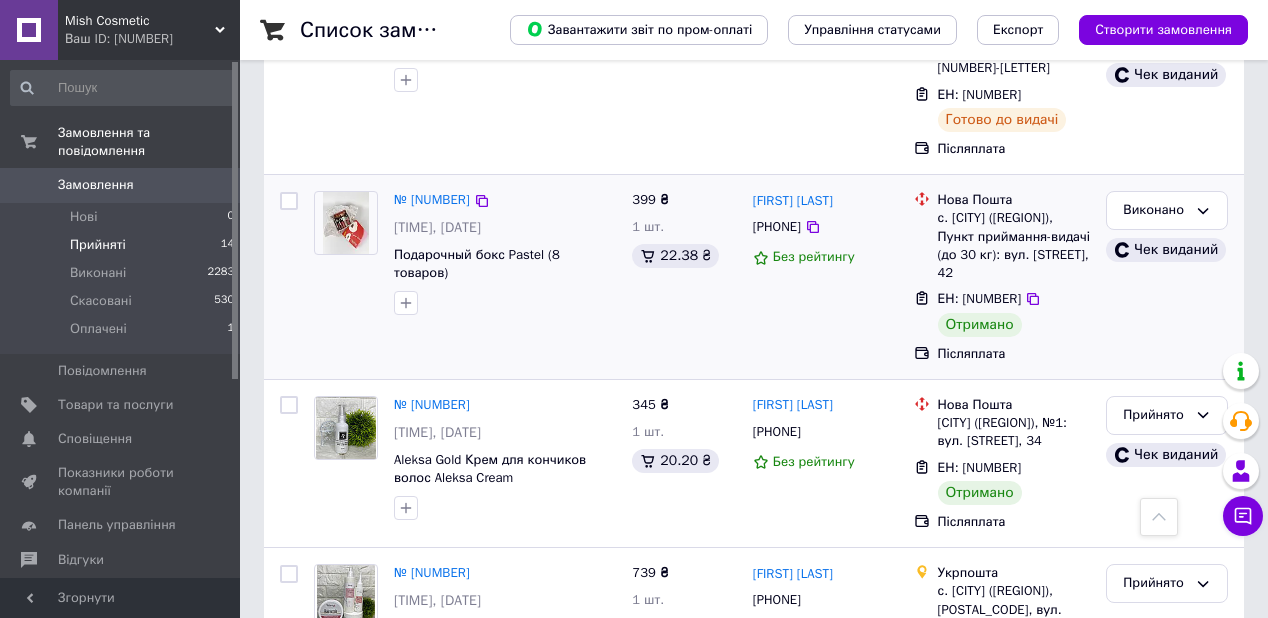 scroll, scrollTop: 2080, scrollLeft: 0, axis: vertical 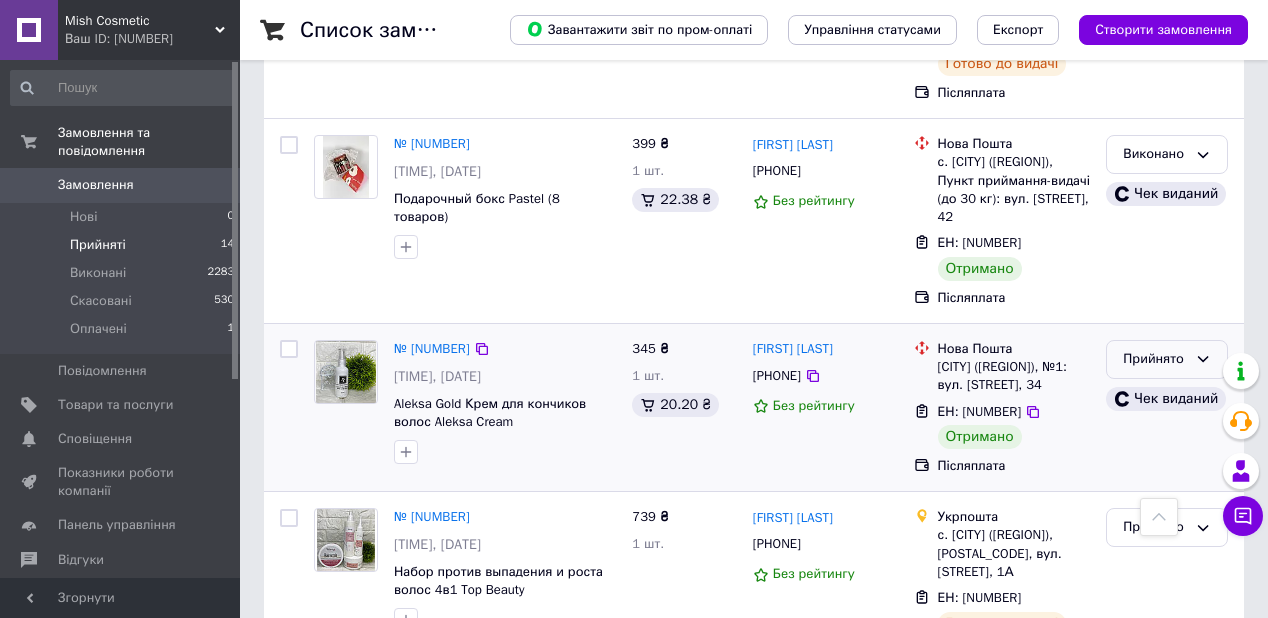 click on "Прийнято" at bounding box center [1155, 359] 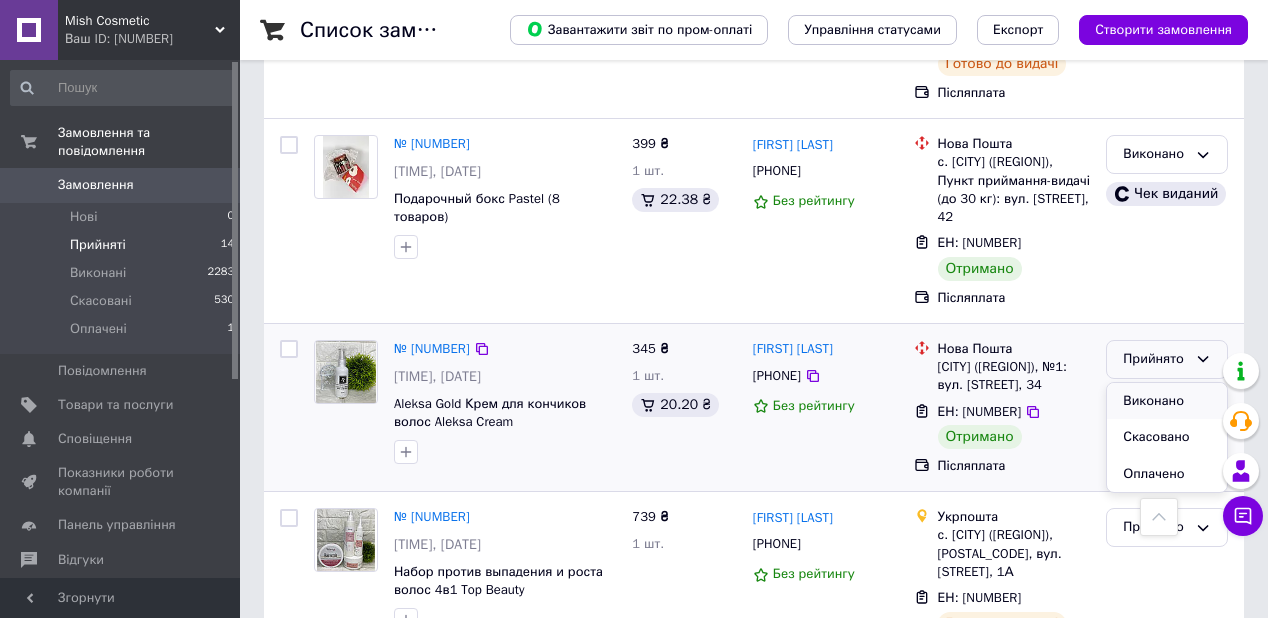 click on "Виконано" at bounding box center [1167, 401] 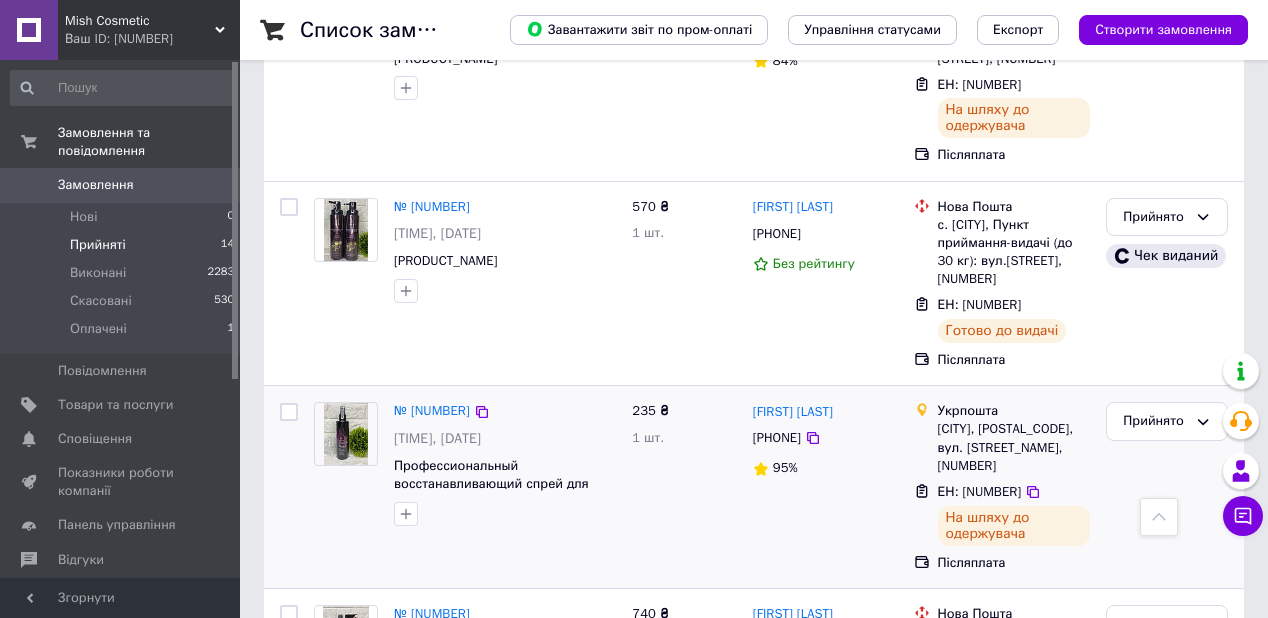 scroll, scrollTop: 976, scrollLeft: 0, axis: vertical 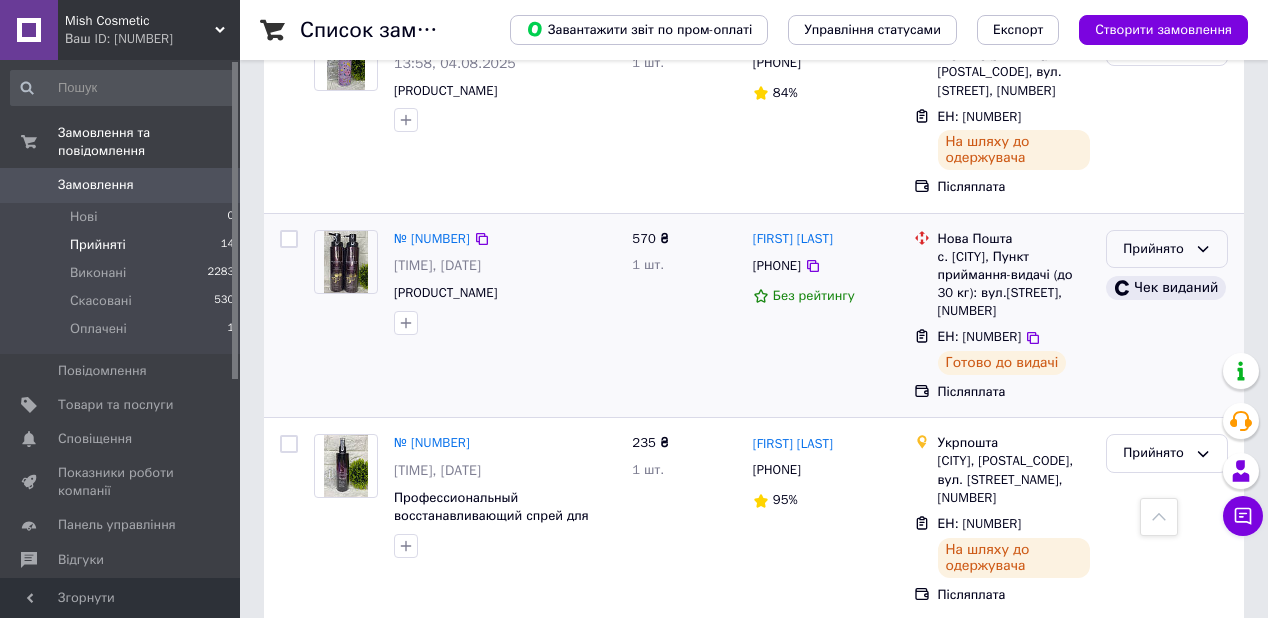 click on "Прийнято" at bounding box center (1155, 249) 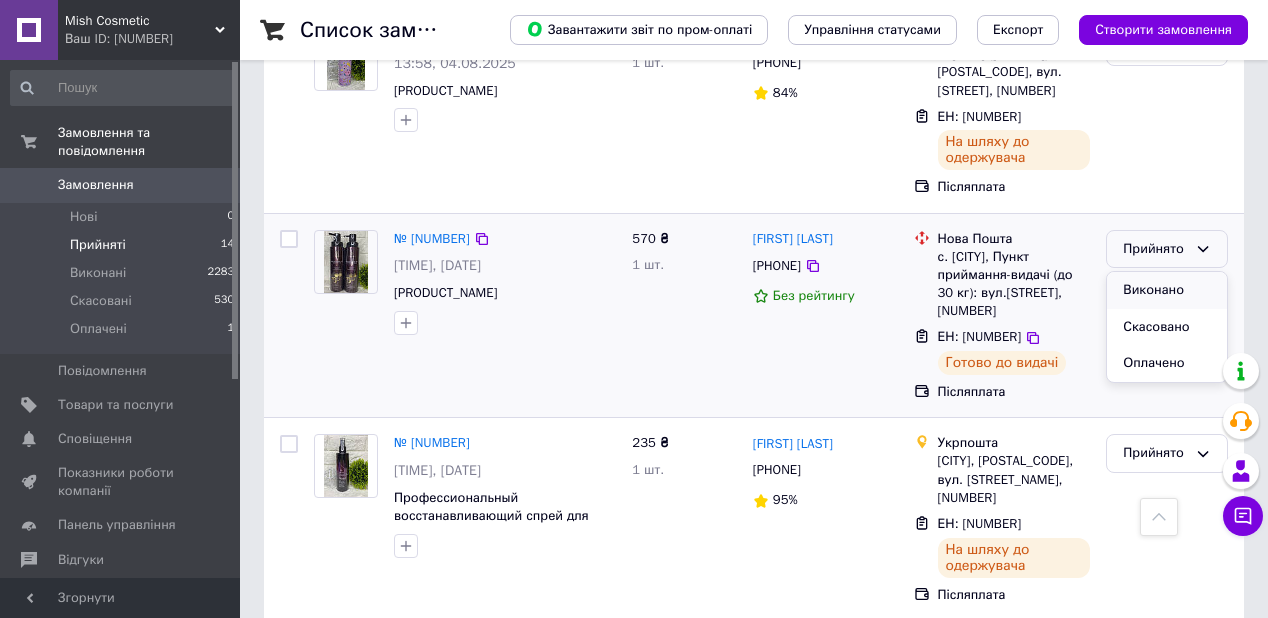 click on "Виконано" at bounding box center (1167, 290) 